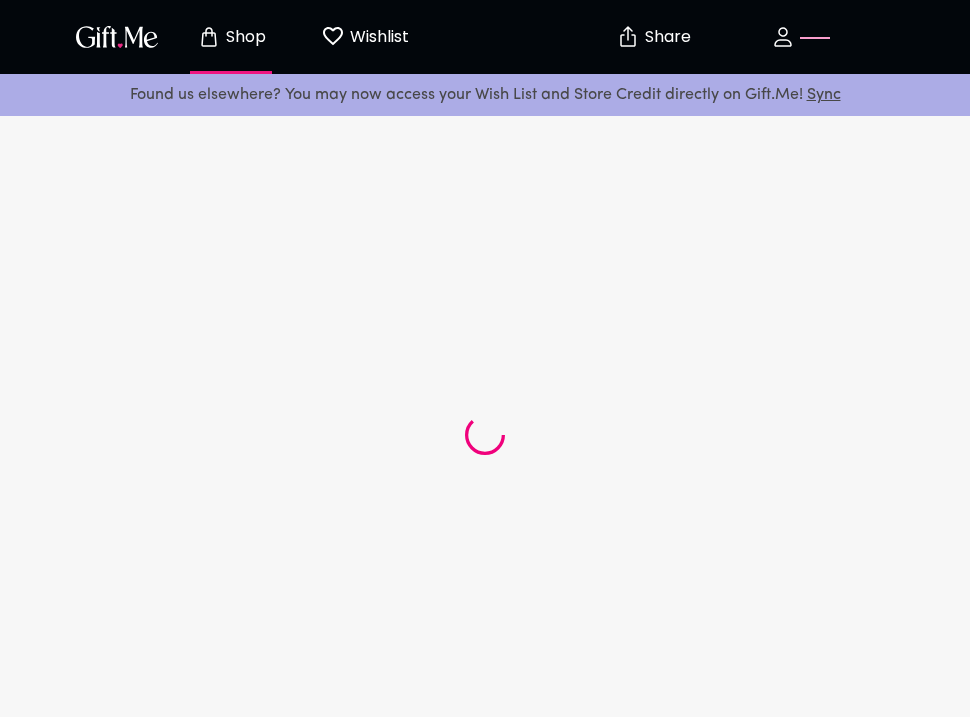 scroll, scrollTop: 0, scrollLeft: 0, axis: both 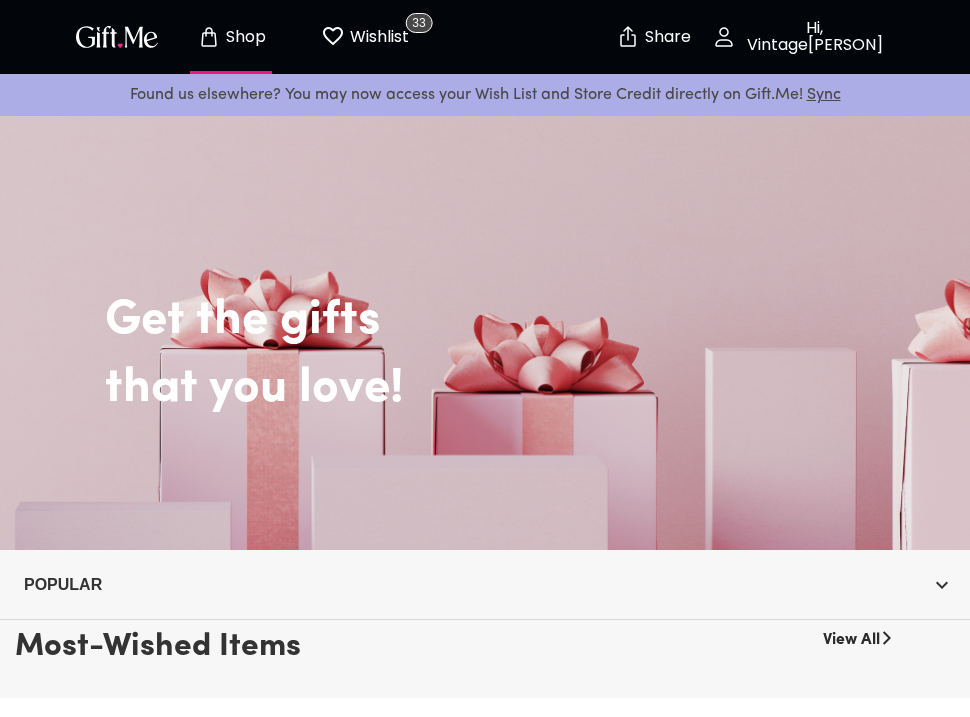 click on "Wishlist 33" at bounding box center (365, 37) 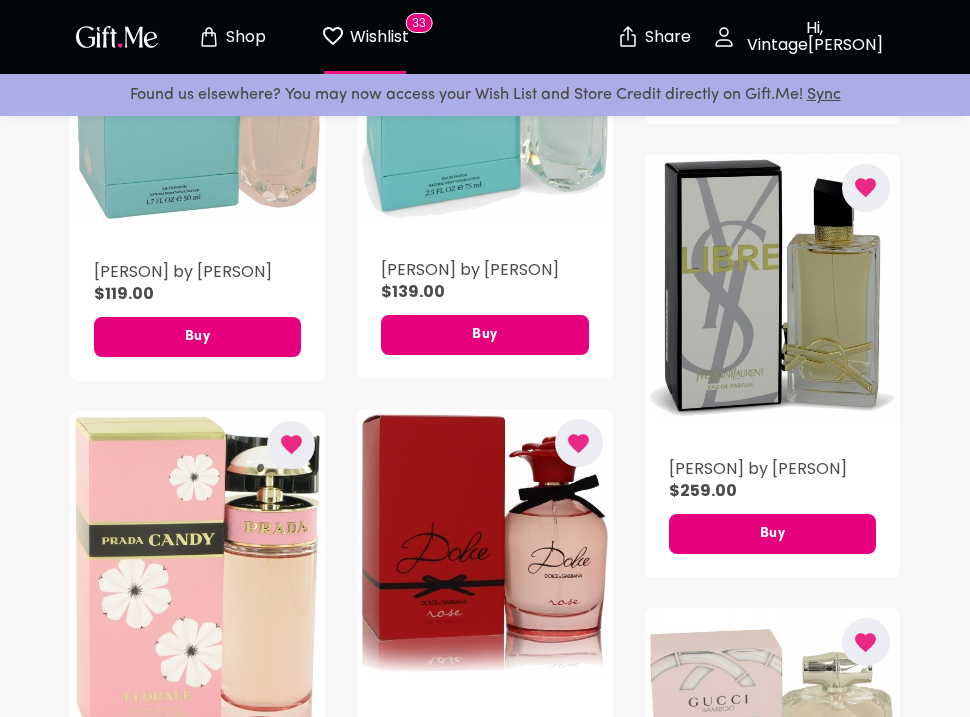 scroll, scrollTop: 2037, scrollLeft: 0, axis: vertical 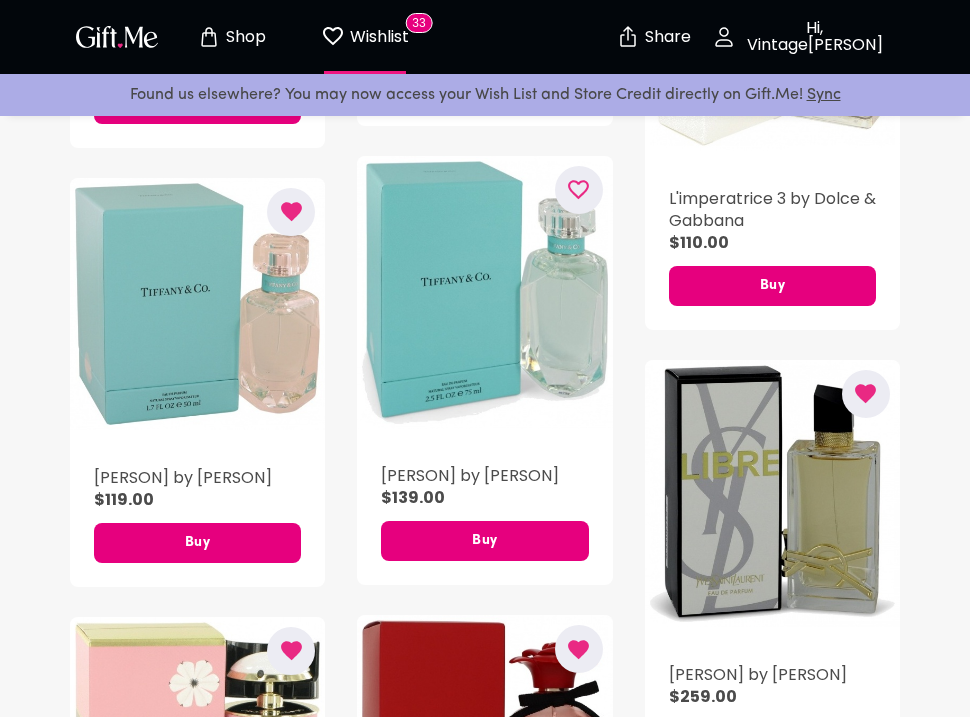 click on "Shop" at bounding box center (243, 37) 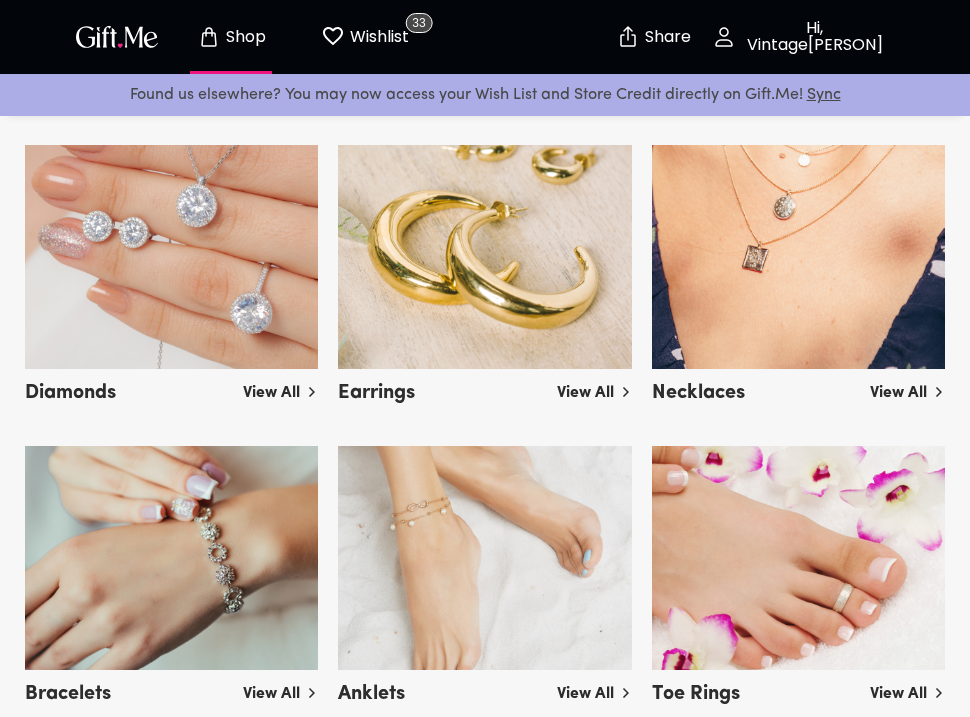scroll, scrollTop: 2803, scrollLeft: 0, axis: vertical 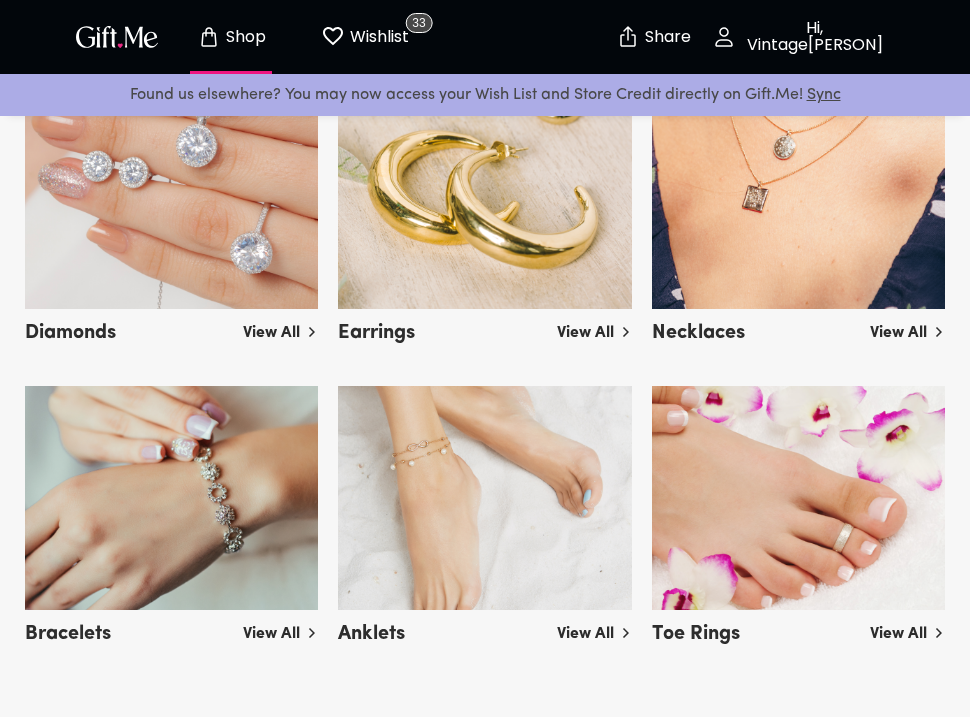 click at bounding box center (798, 197) 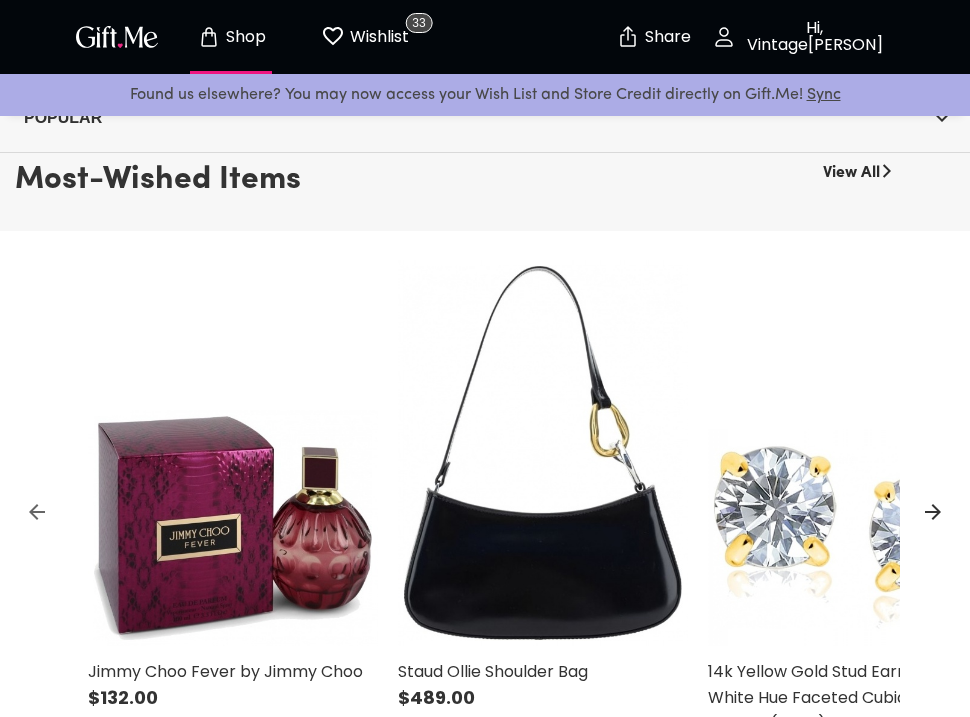 scroll, scrollTop: 415, scrollLeft: 0, axis: vertical 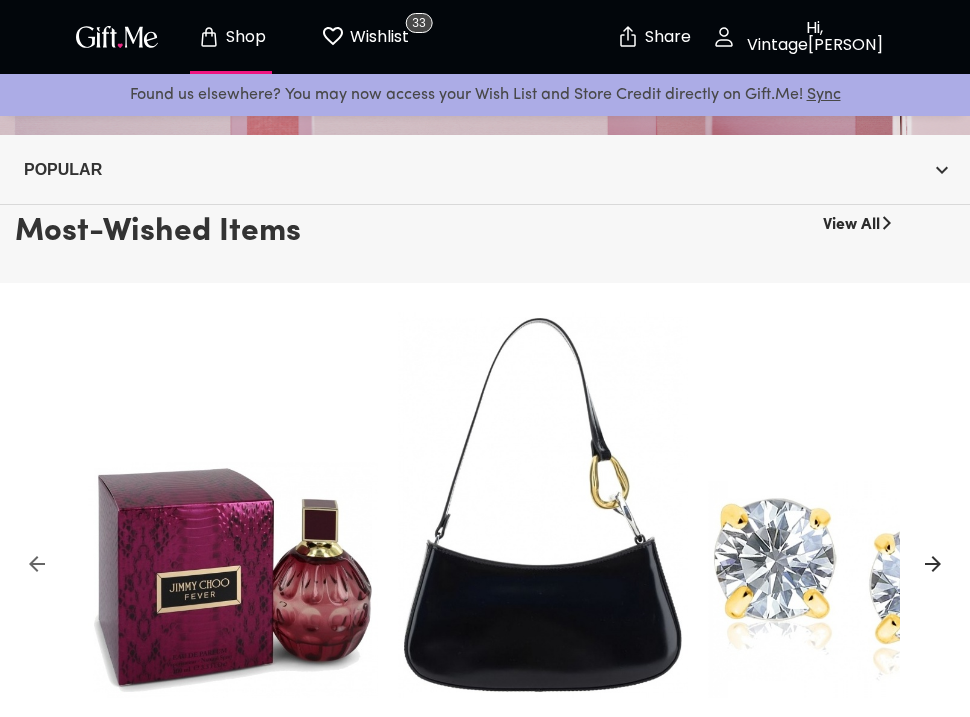 click on "Wishlist" at bounding box center [377, 37] 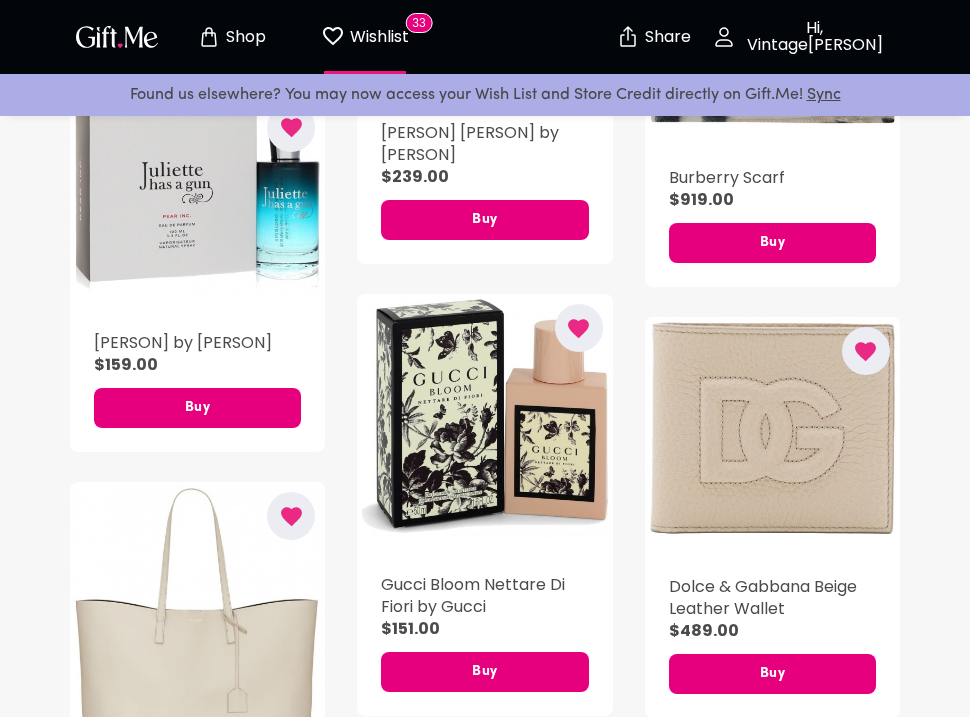 scroll, scrollTop: 4395, scrollLeft: 0, axis: vertical 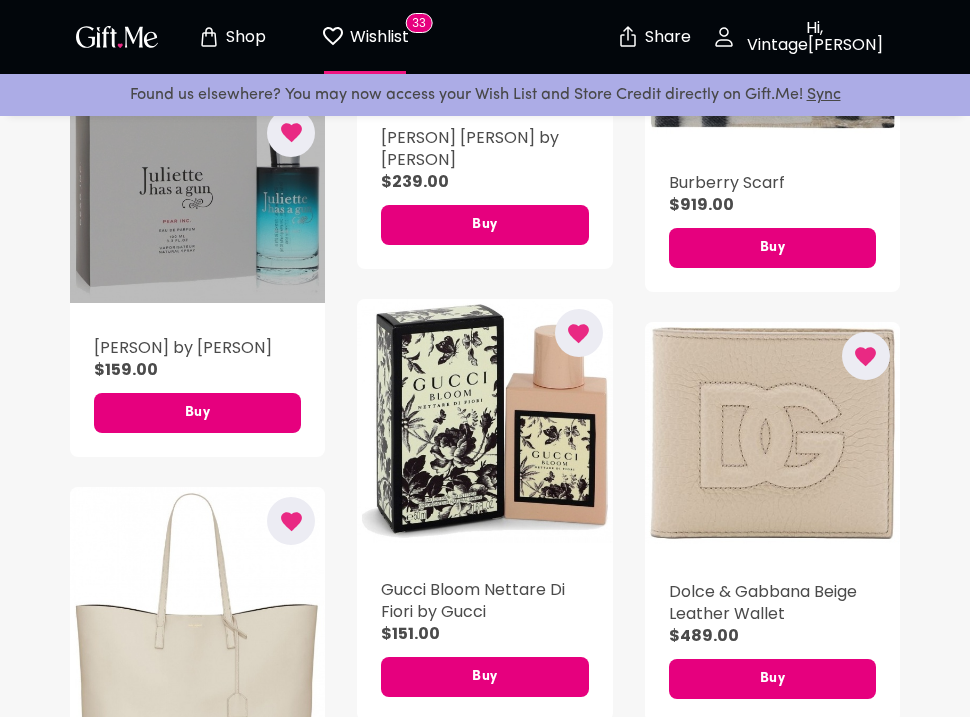 click at bounding box center [197, 201] 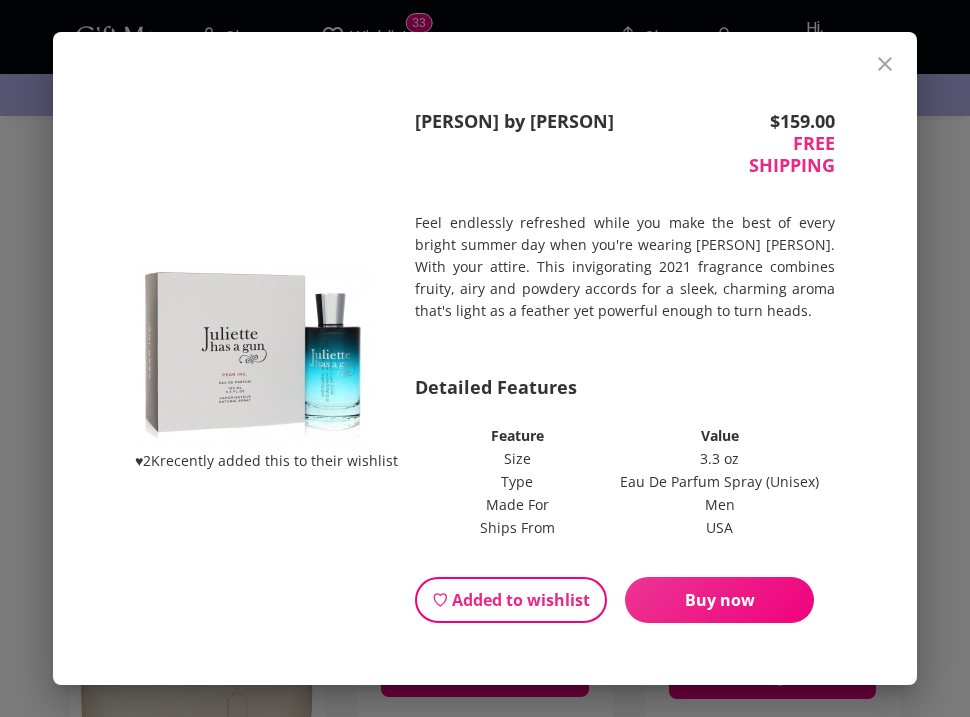 click 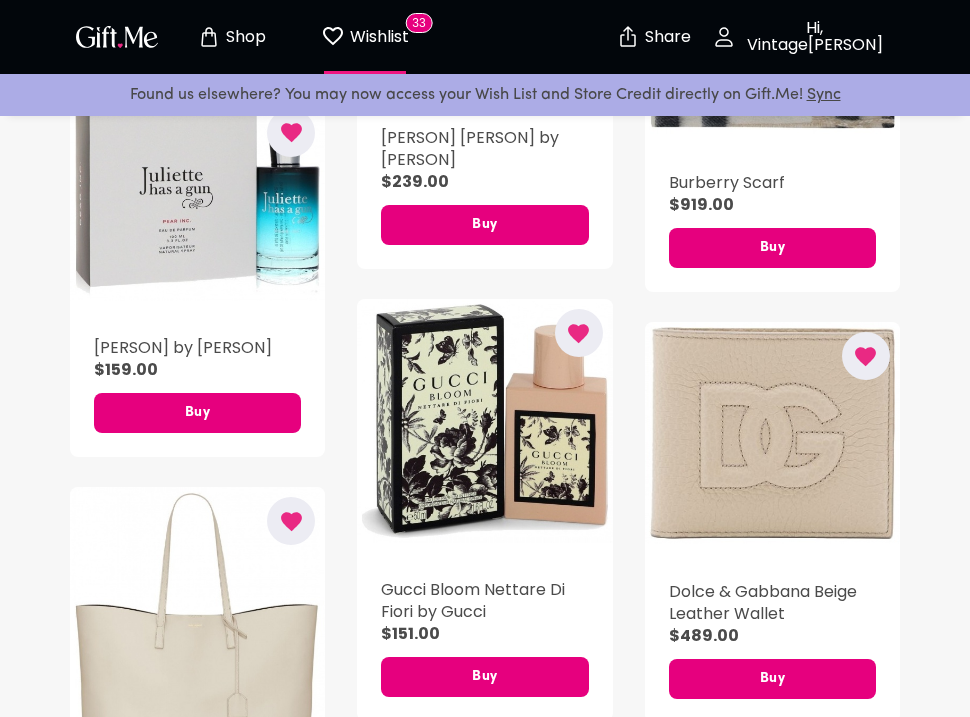 click 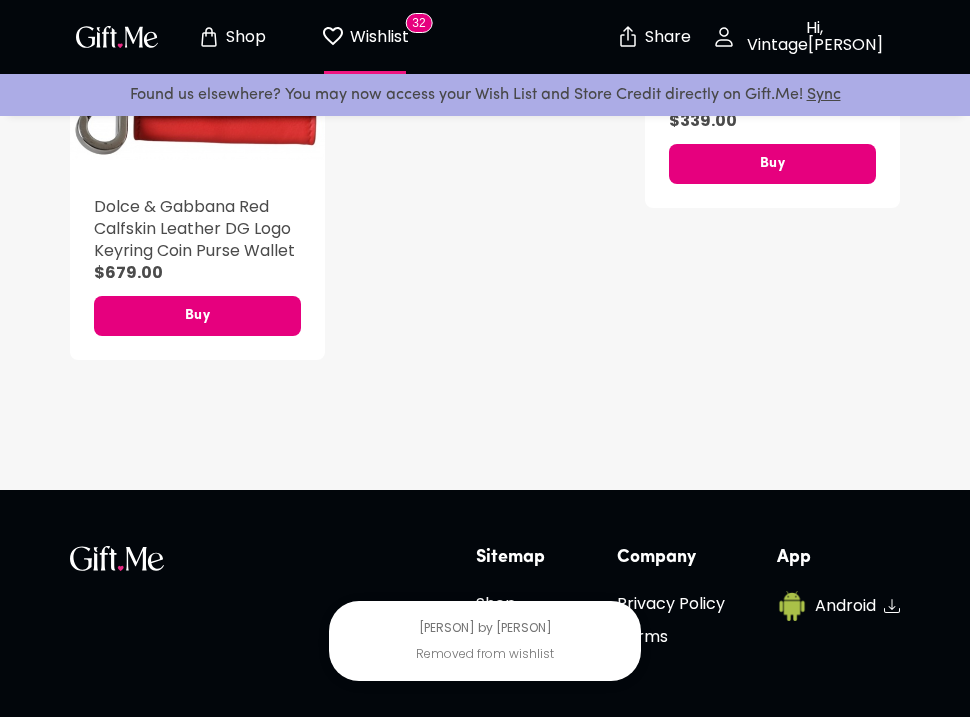 scroll, scrollTop: 5373, scrollLeft: 0, axis: vertical 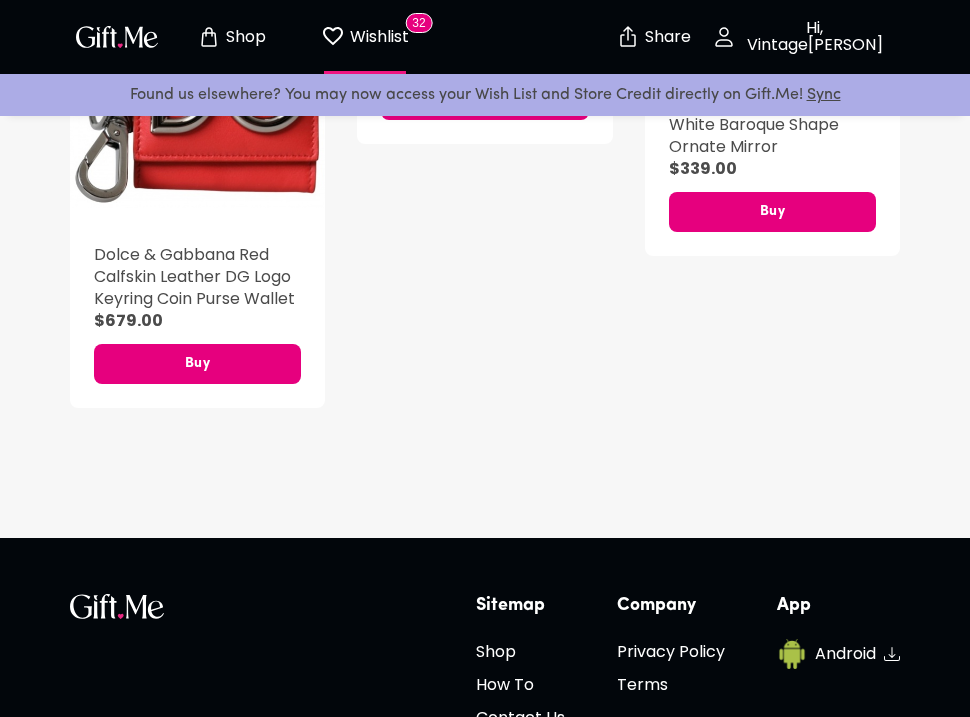 click on "Shop" at bounding box center (231, 37) 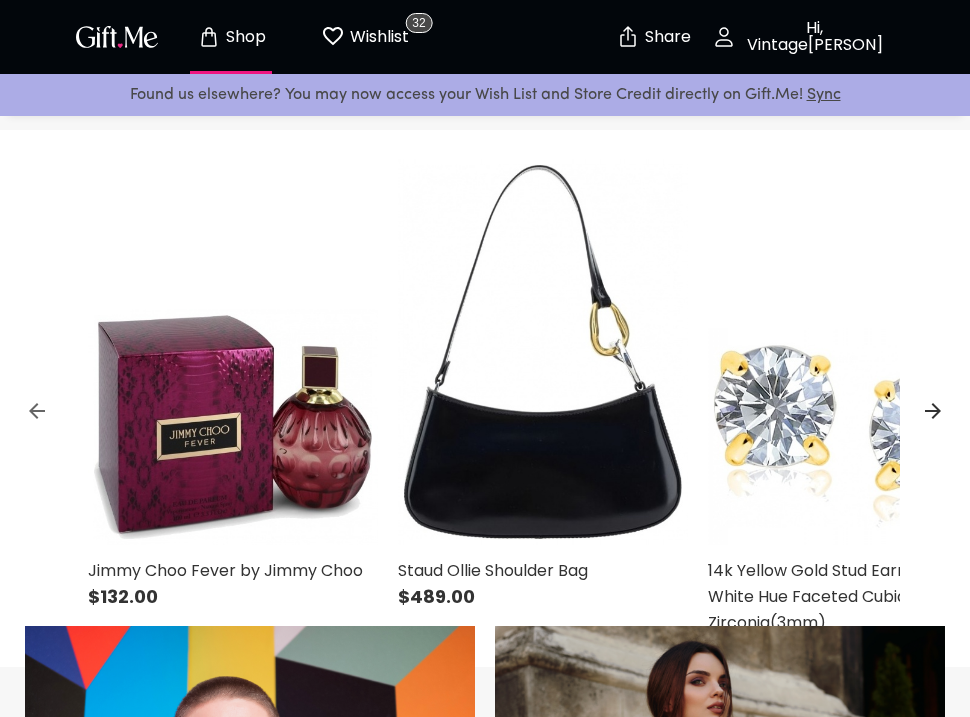 scroll, scrollTop: 0, scrollLeft: 0, axis: both 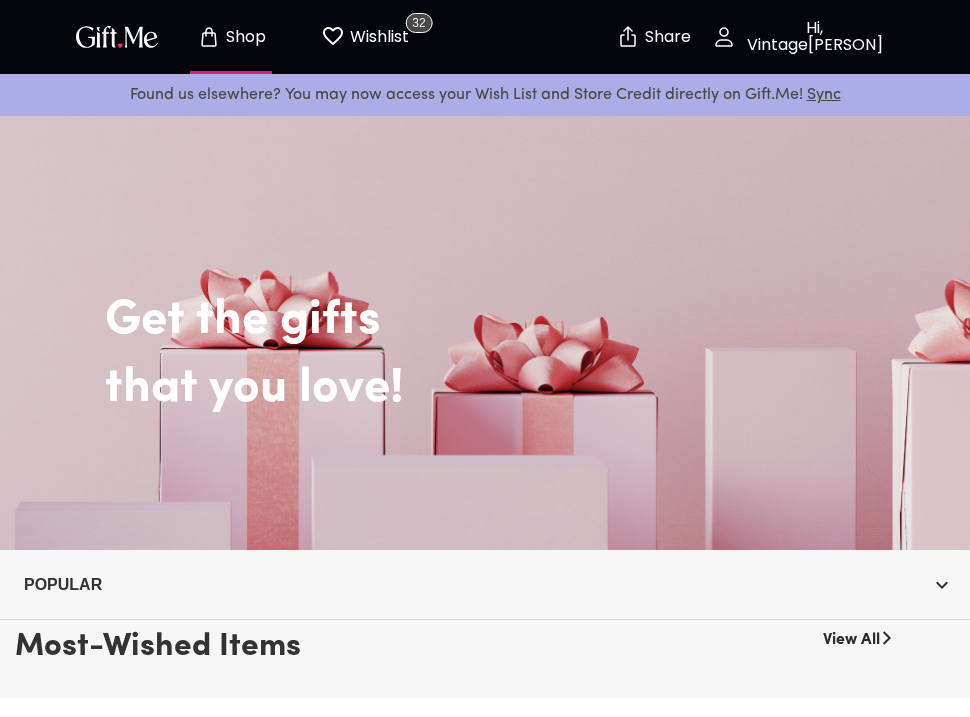 click on "View All" at bounding box center (851, 636) 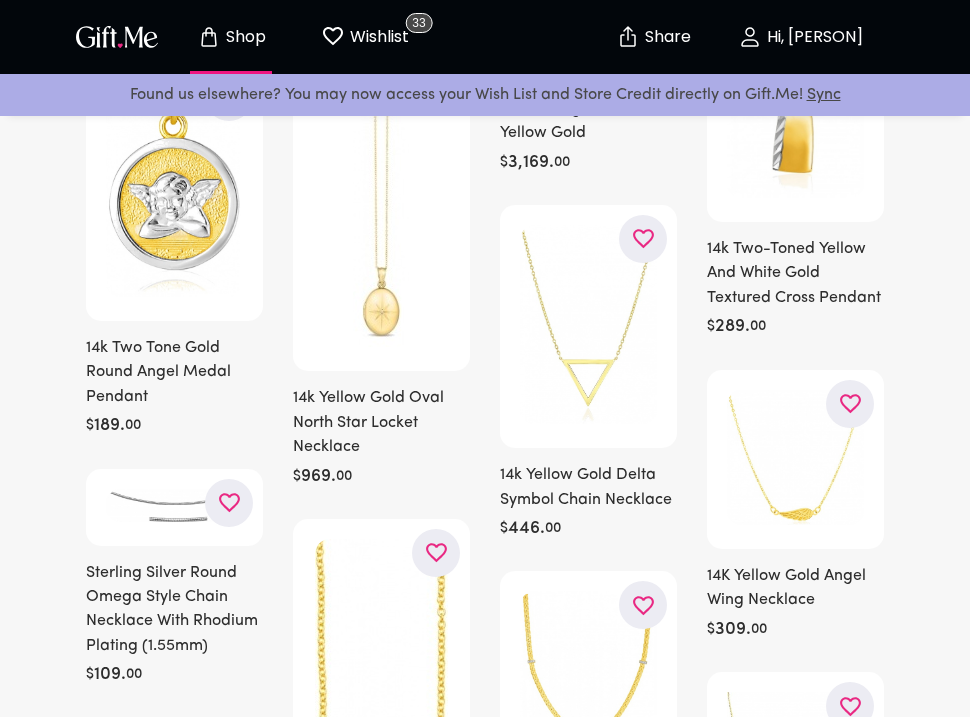 scroll, scrollTop: 596, scrollLeft: 0, axis: vertical 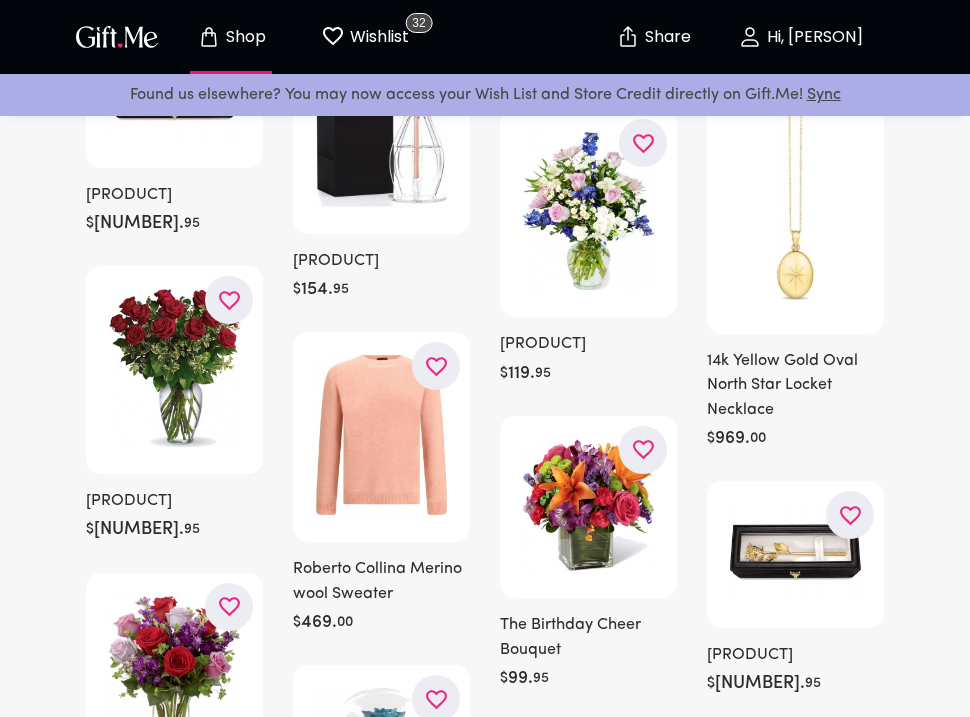 click on "Hi, [PERSON]" at bounding box center [812, 37] 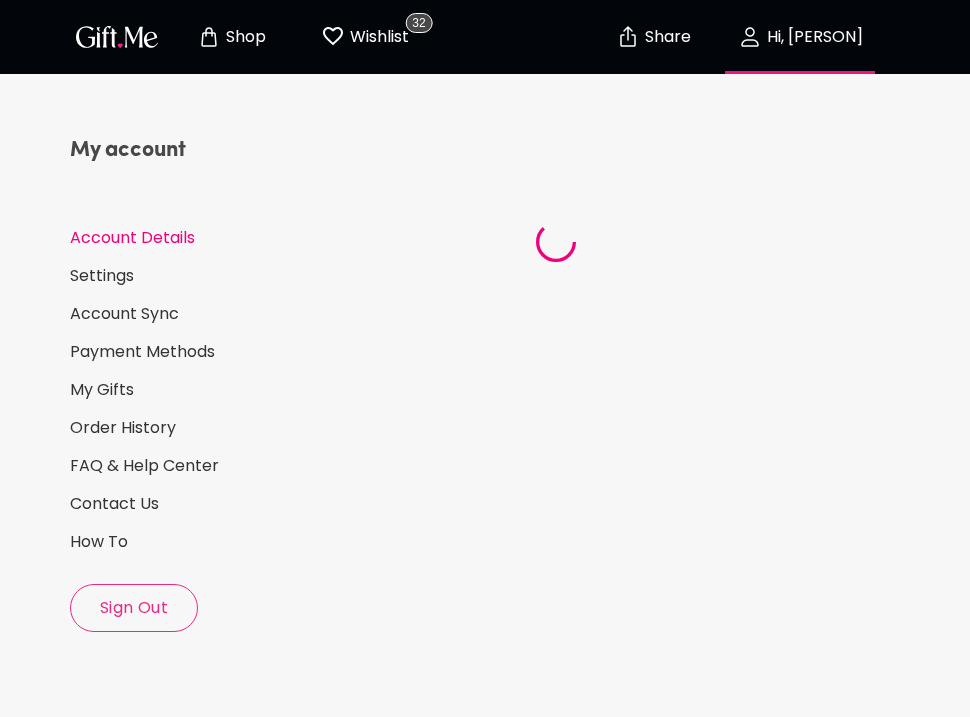 select on "US" 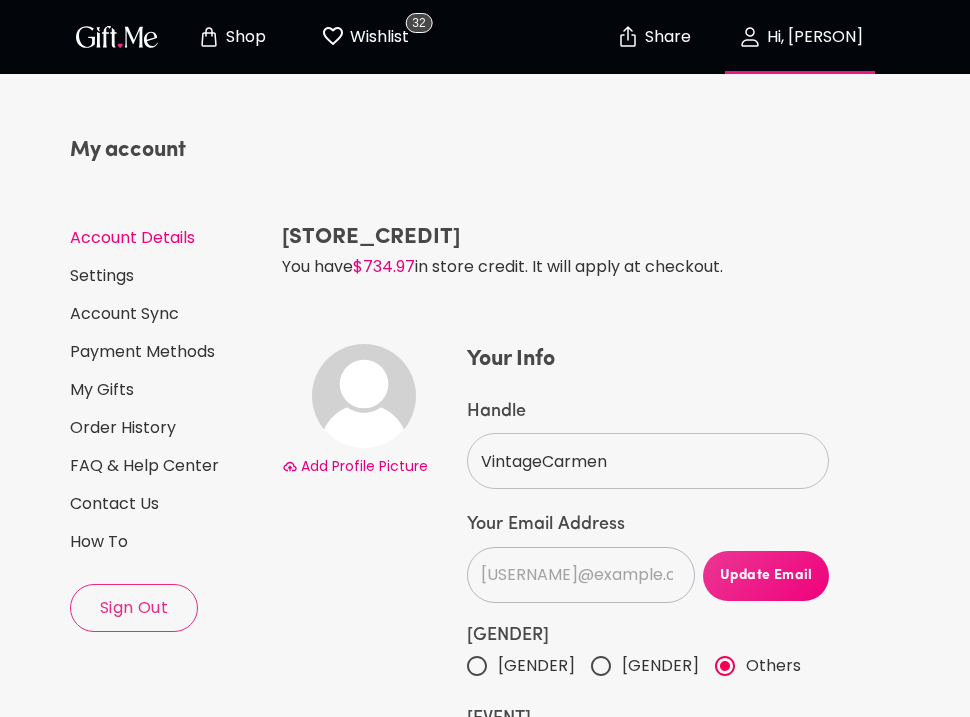 click on "Shop" at bounding box center [243, 37] 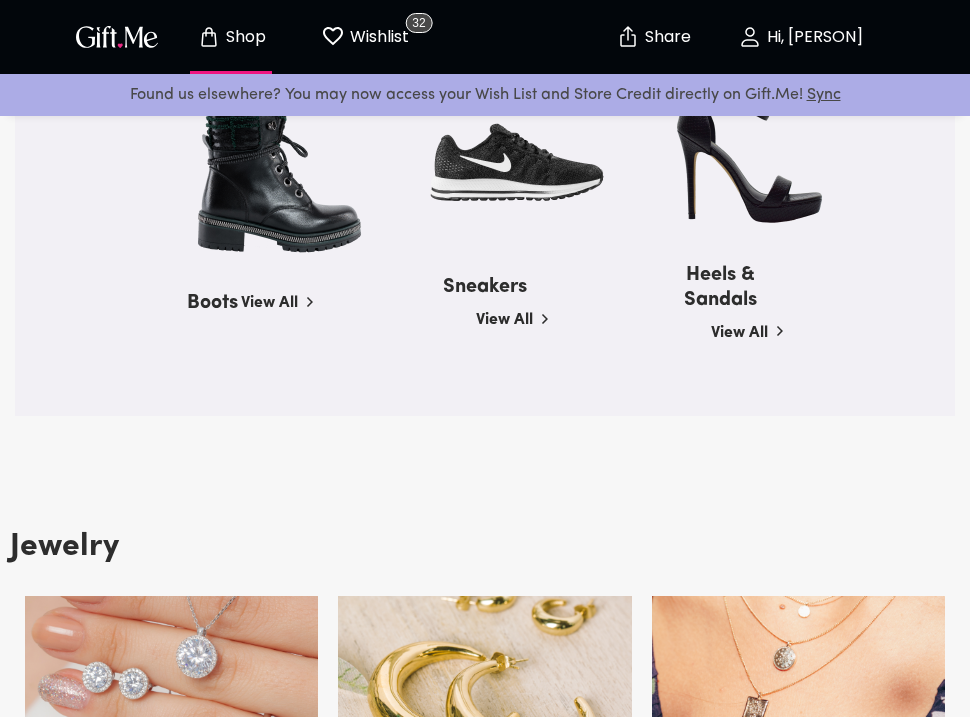 scroll, scrollTop: 1812, scrollLeft: 0, axis: vertical 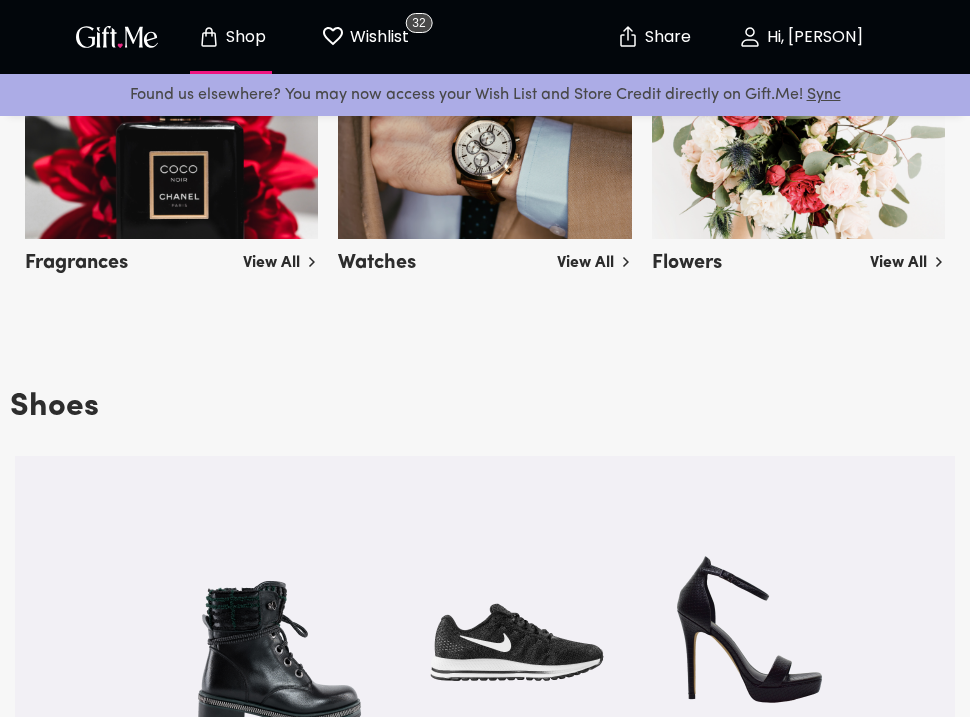 click on "View All" at bounding box center [280, 259] 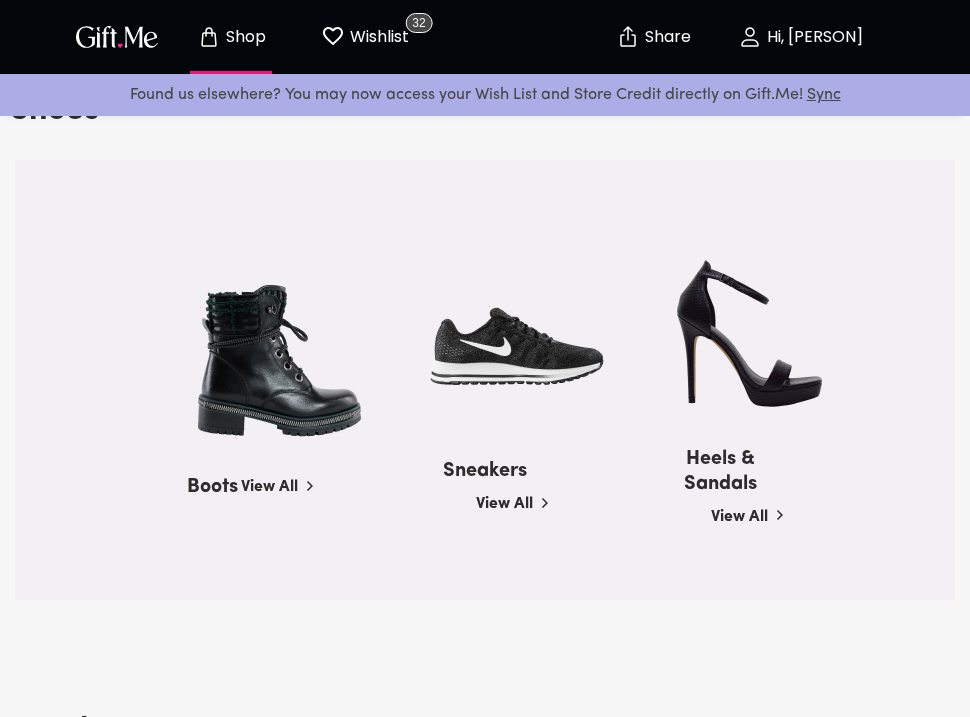 scroll, scrollTop: 1884, scrollLeft: 0, axis: vertical 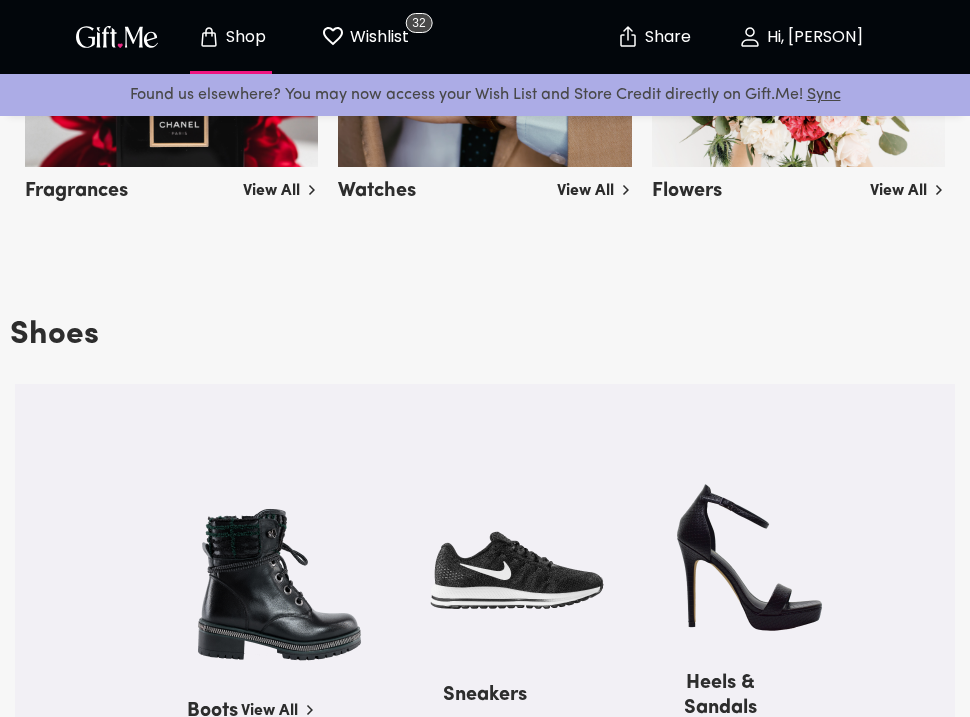 click on "View All" at bounding box center (280, 187) 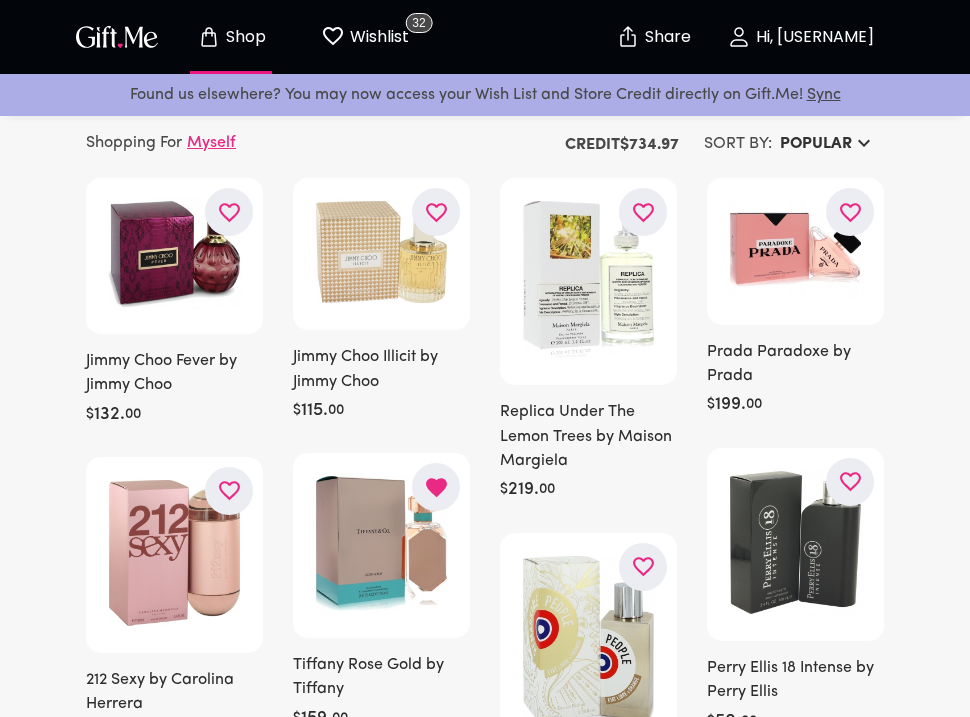 scroll, scrollTop: 101, scrollLeft: 0, axis: vertical 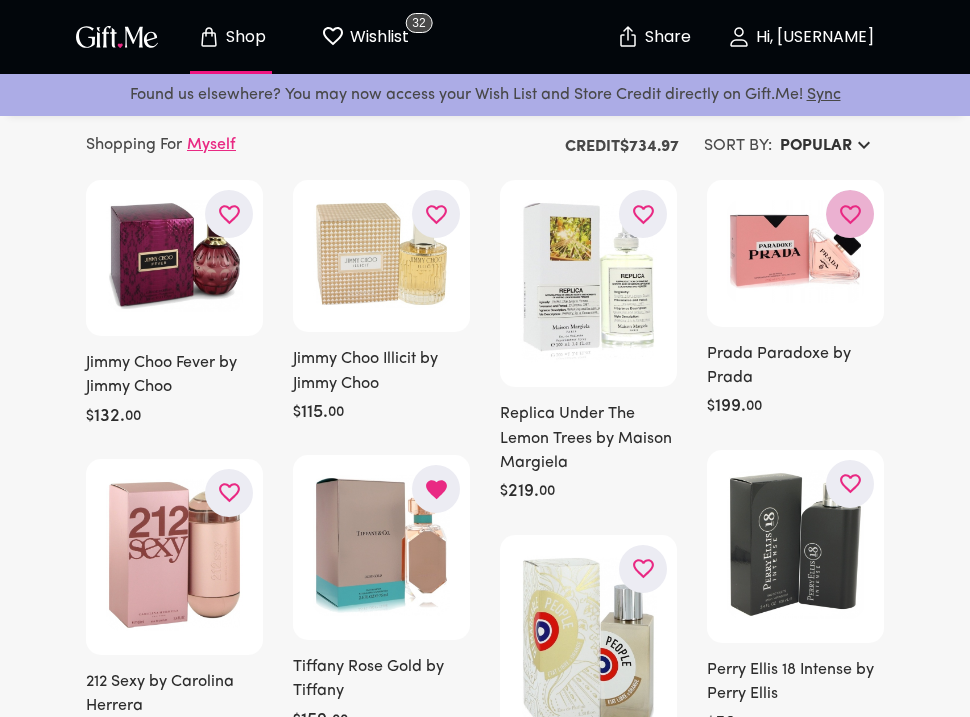 click 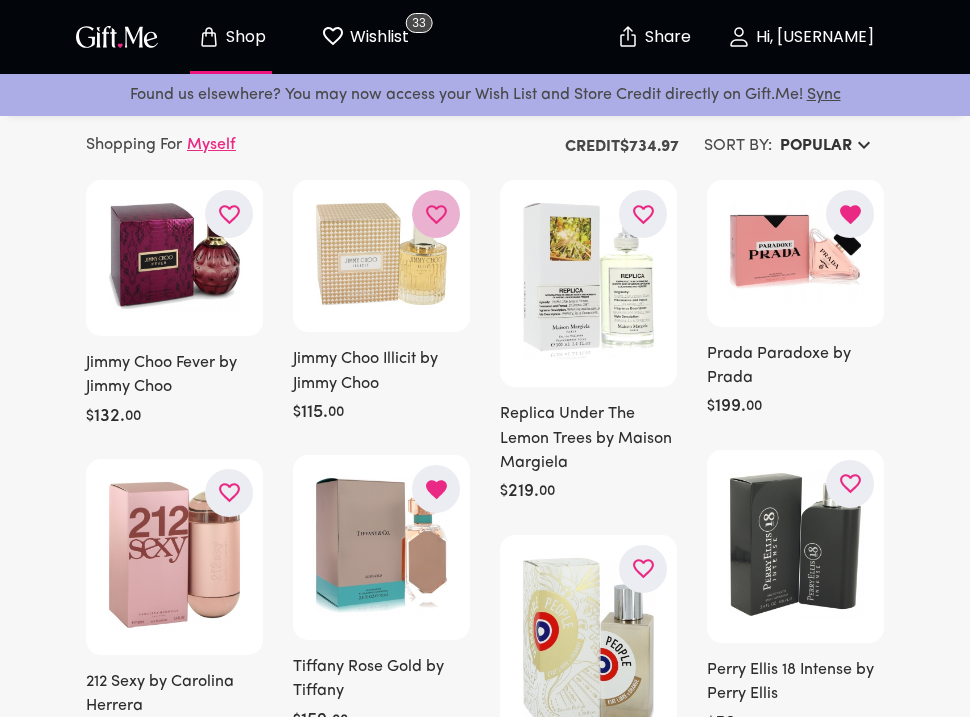 click 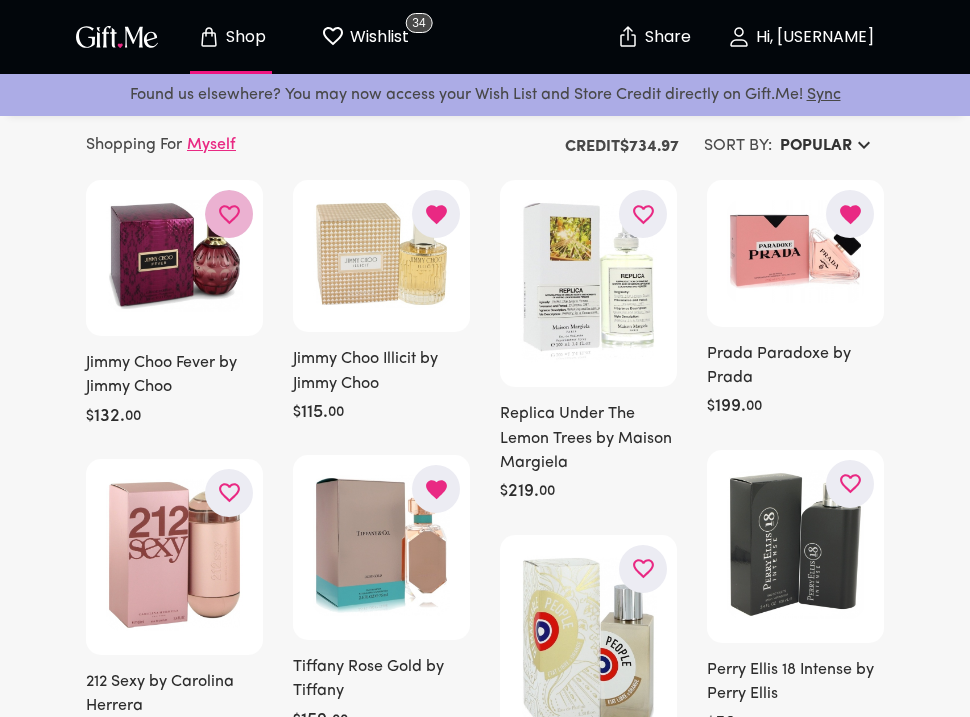 click 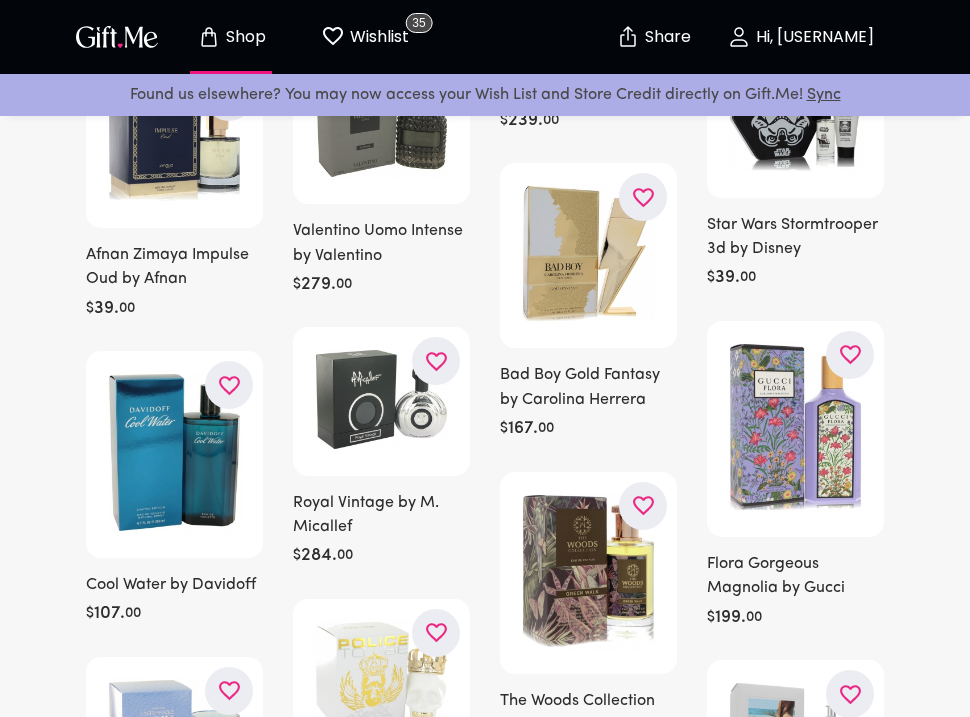 scroll, scrollTop: 829, scrollLeft: 0, axis: vertical 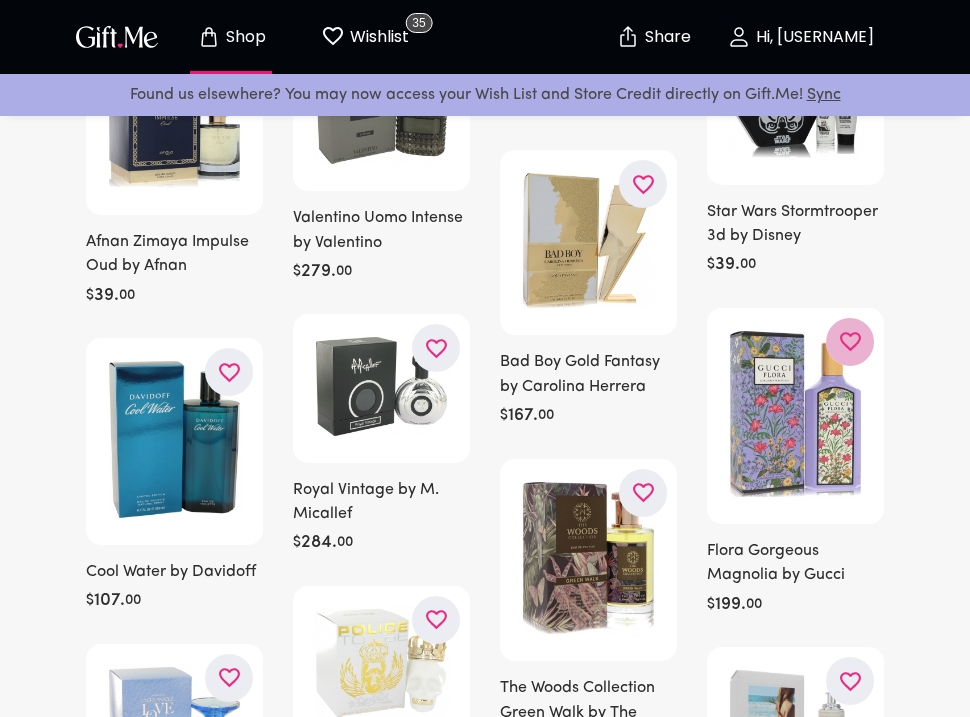 click 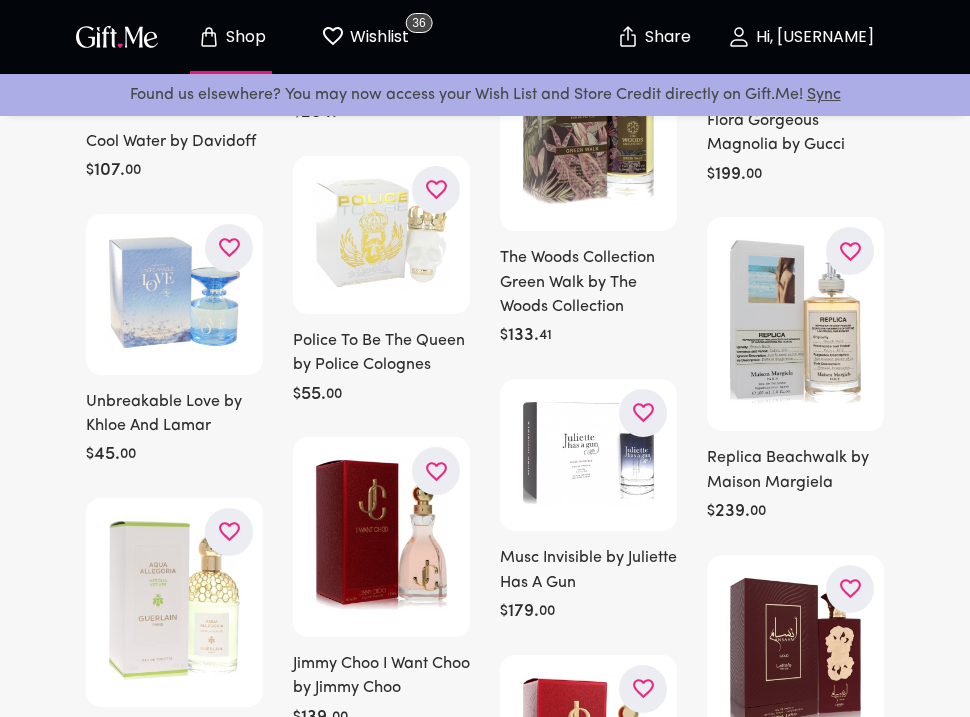 scroll, scrollTop: 1288, scrollLeft: 0, axis: vertical 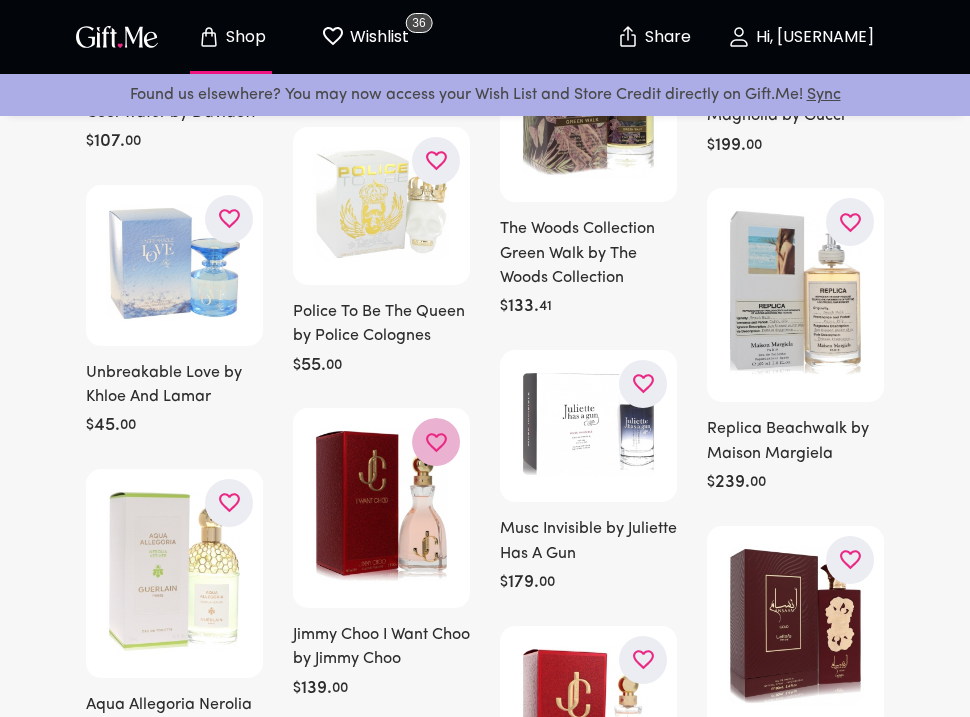 click 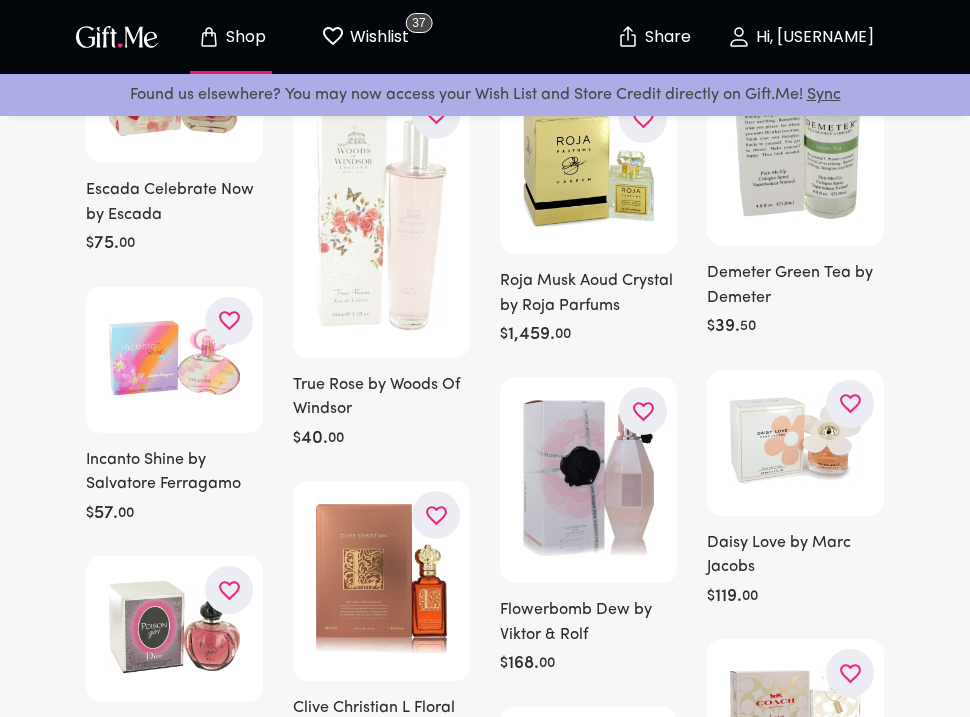 scroll, scrollTop: 2843, scrollLeft: 0, axis: vertical 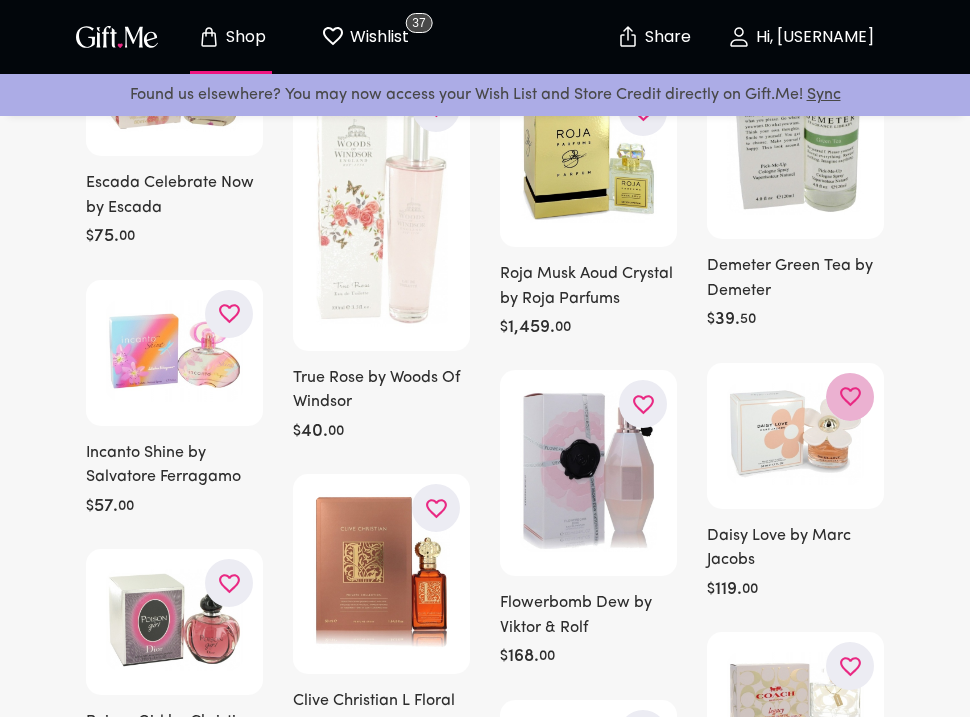 click at bounding box center (850, 397) 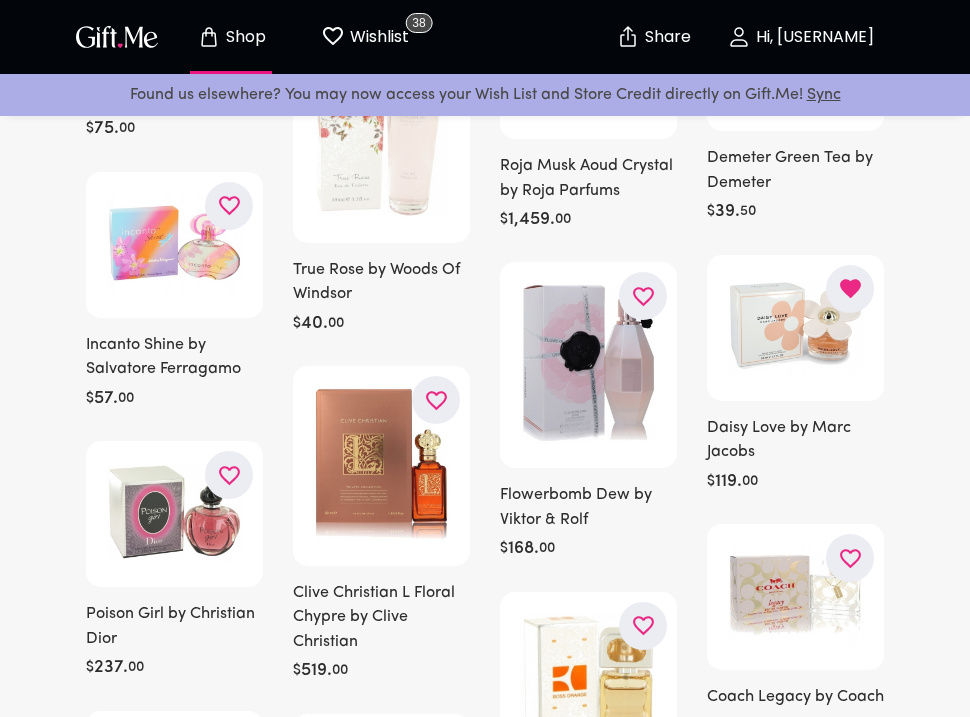 scroll, scrollTop: 2984, scrollLeft: 0, axis: vertical 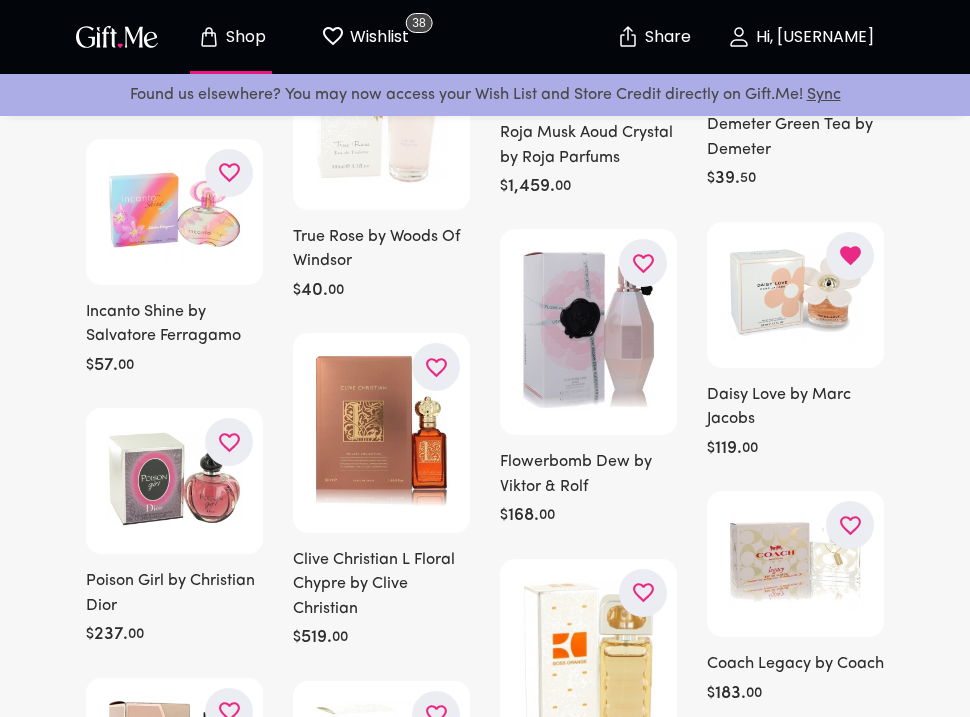 click at bounding box center (795, 293) 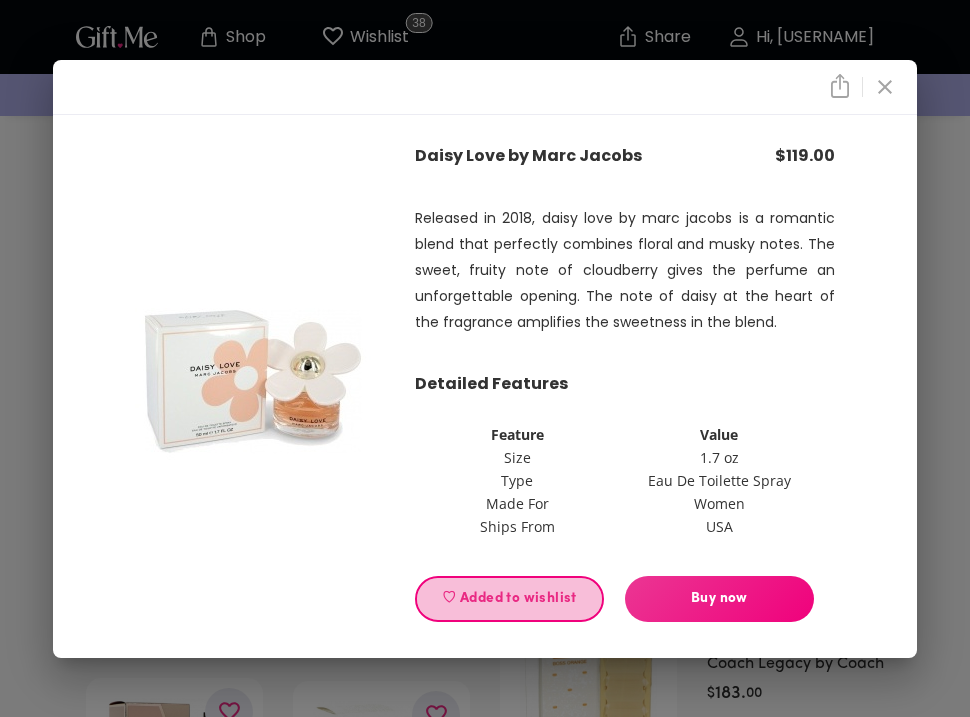 click on "♡ Added to wishlist" at bounding box center [509, 599] 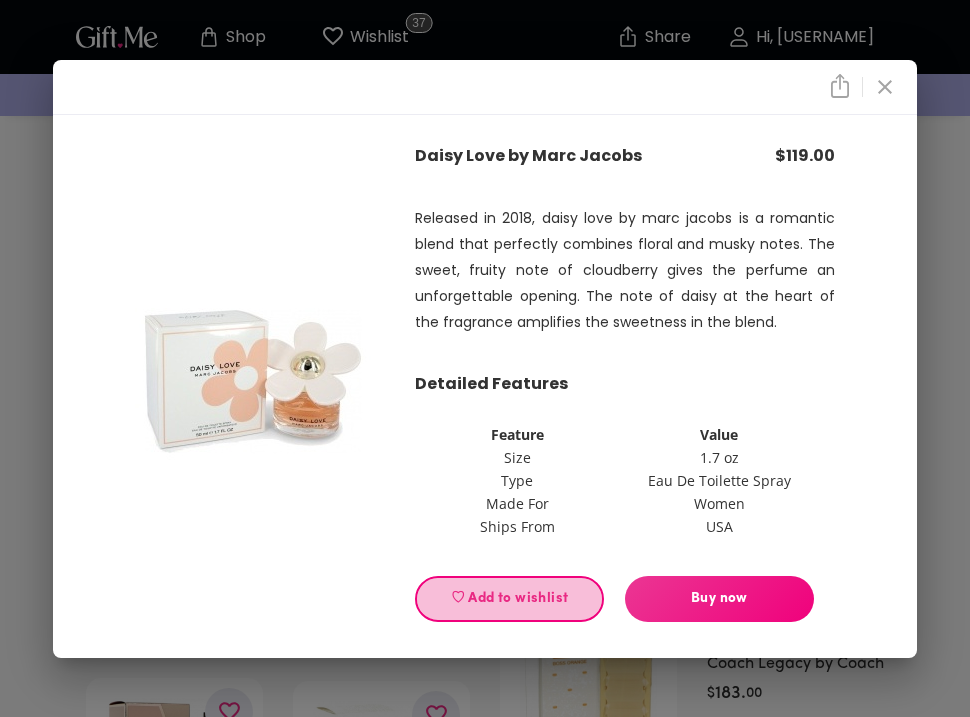 click on "♡ Add to wishlist" at bounding box center [509, 599] 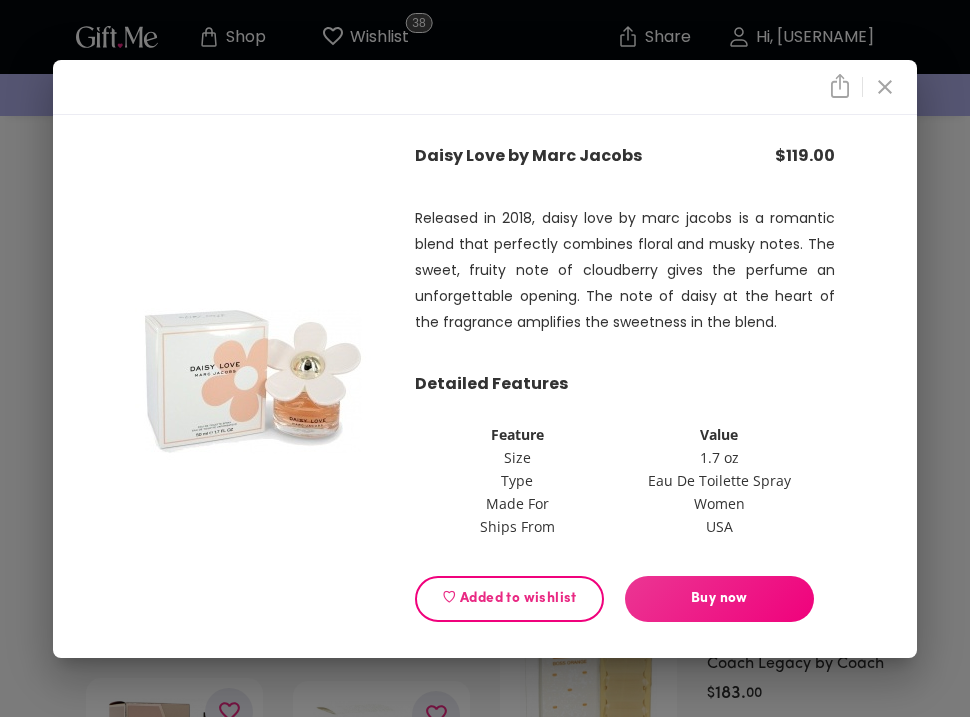 click 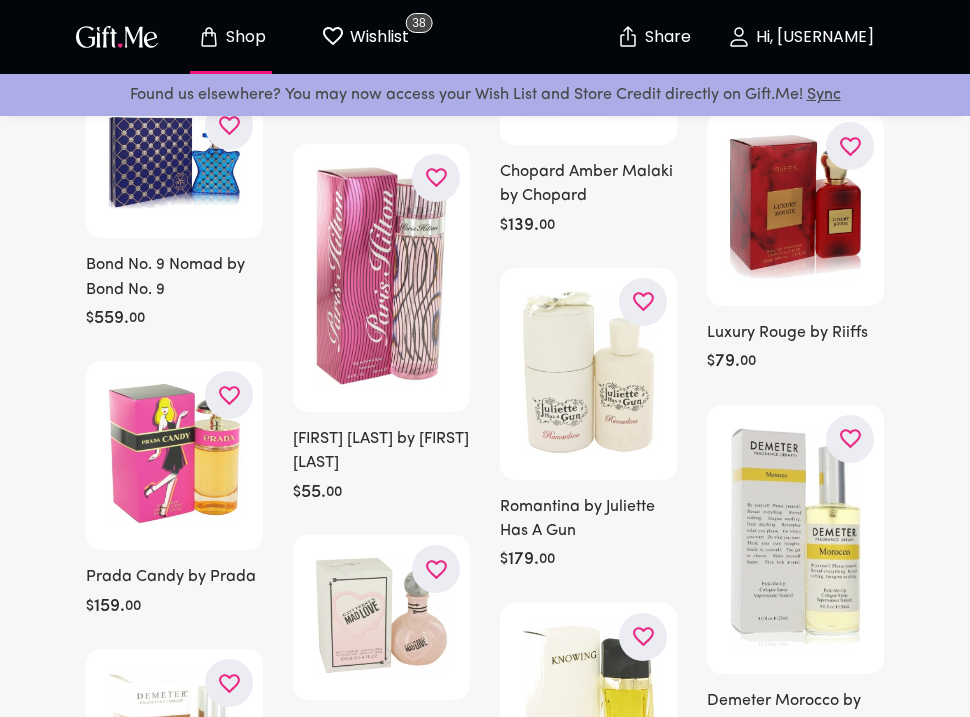 scroll, scrollTop: 6806, scrollLeft: 0, axis: vertical 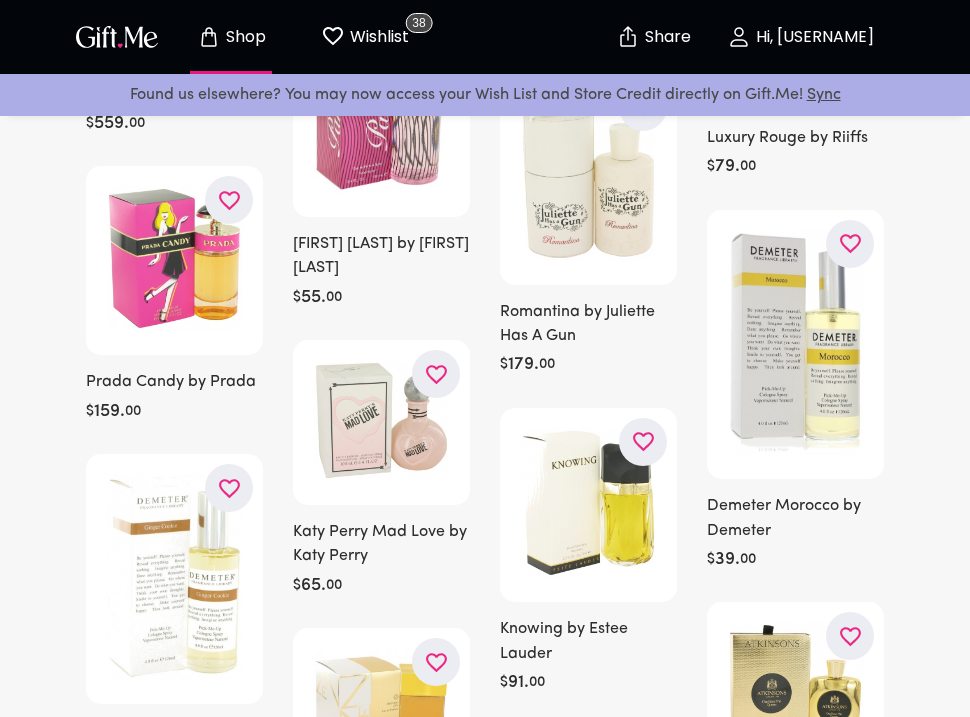 click 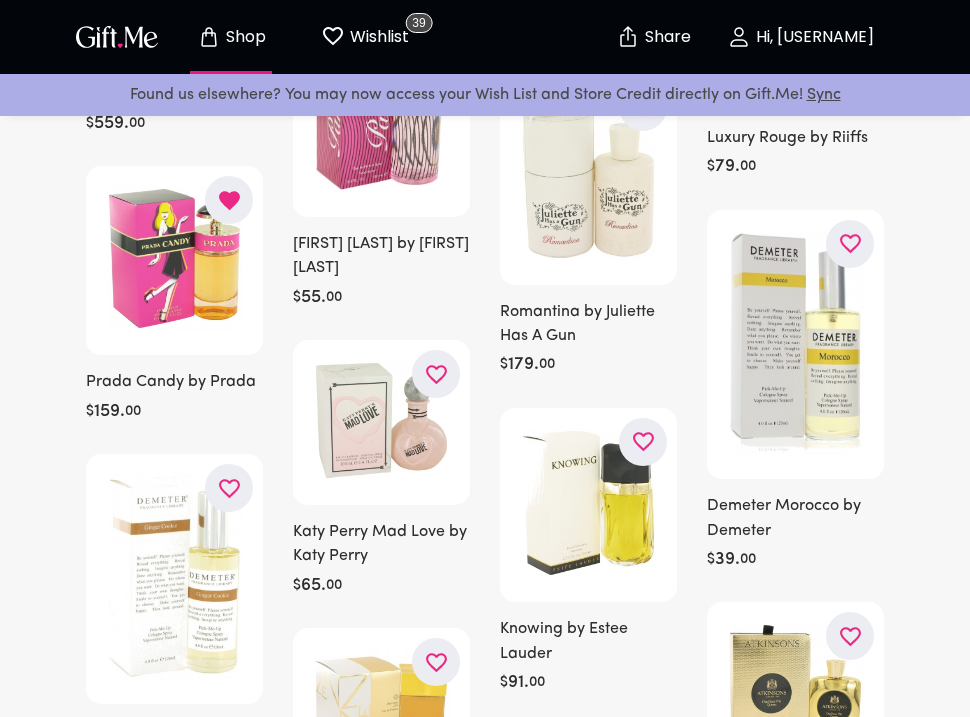 click at bounding box center [174, 258] 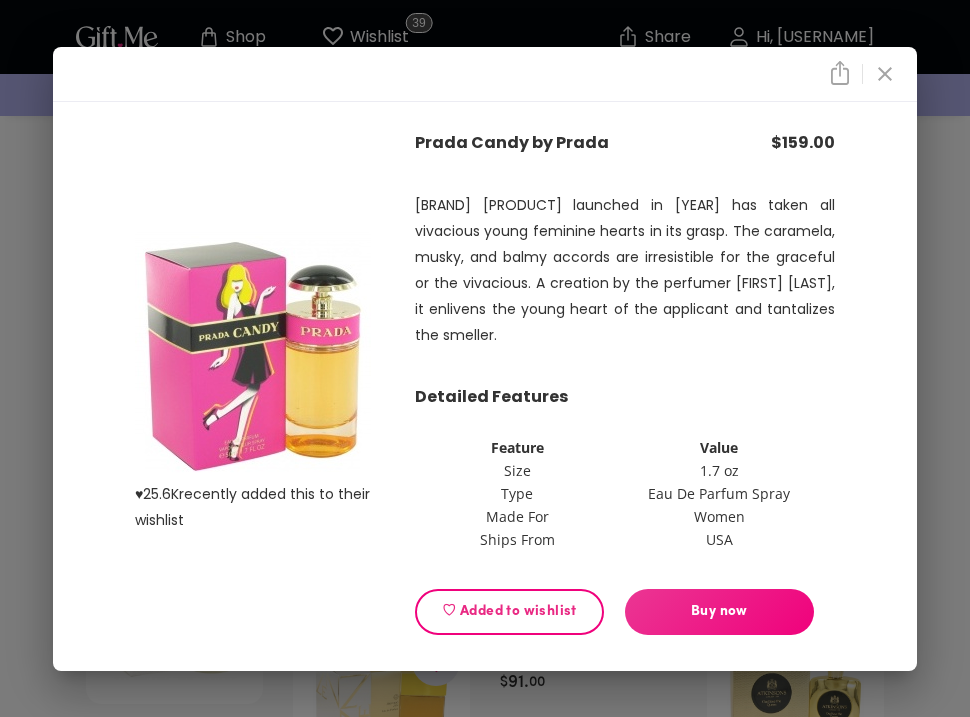 click 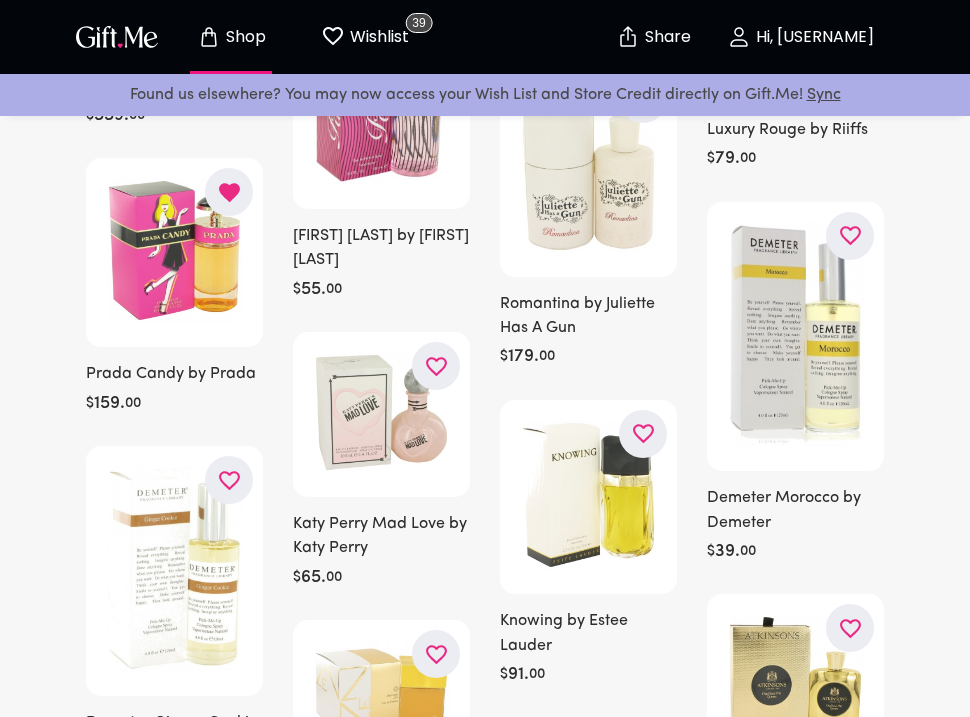 scroll, scrollTop: 6789, scrollLeft: 0, axis: vertical 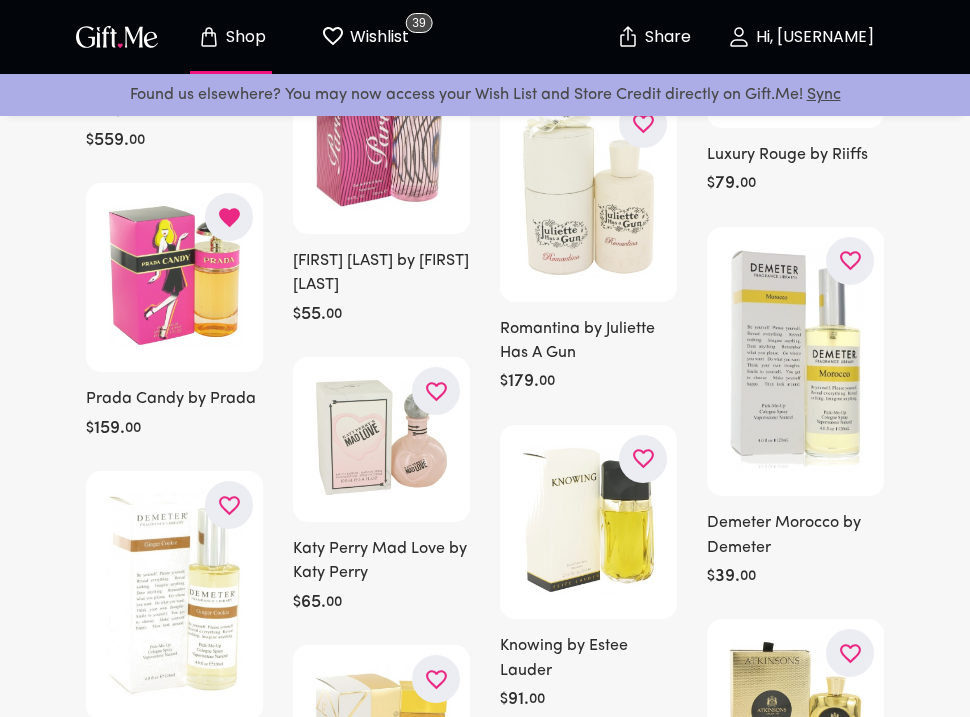 click at bounding box center [174, 275] 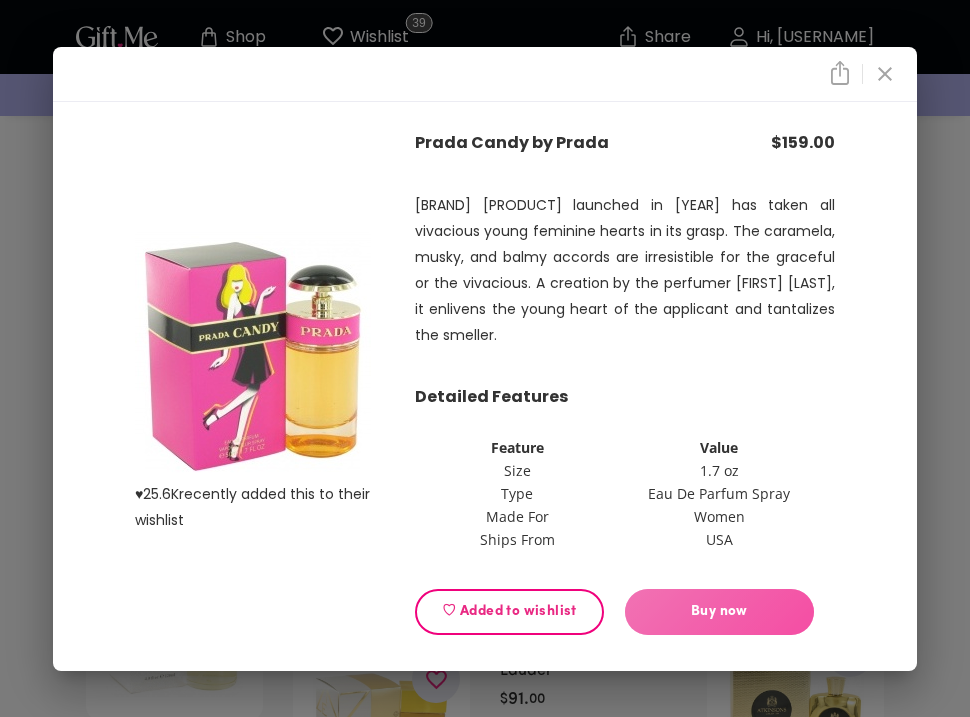 click on "Buy now" at bounding box center [719, 612] 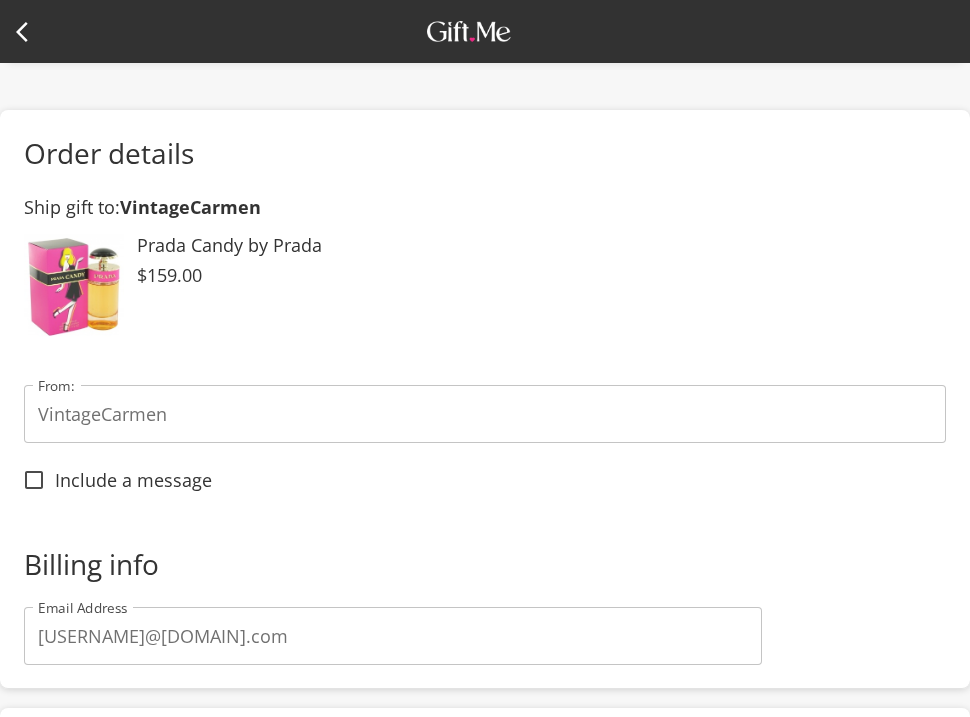 scroll, scrollTop: 480, scrollLeft: 0, axis: vertical 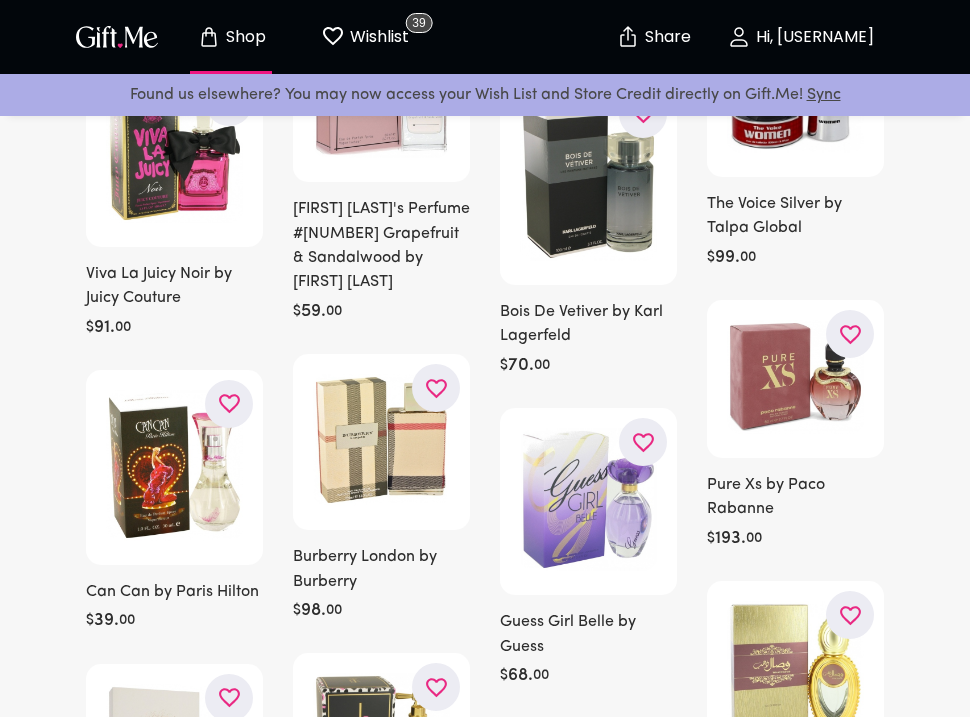 click at bounding box center (436, 388) 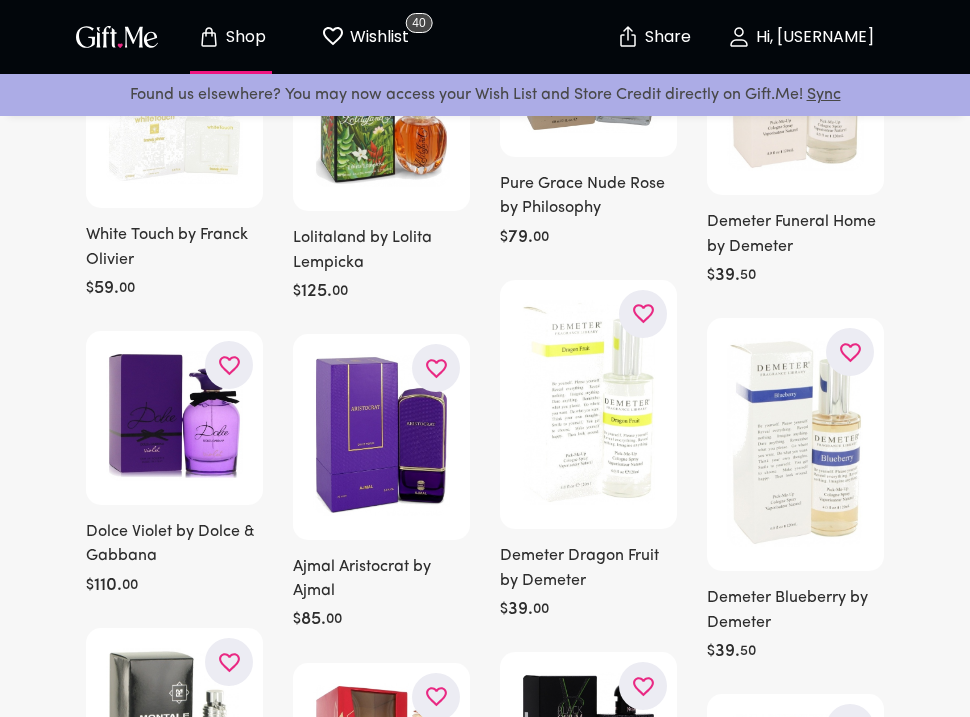 scroll, scrollTop: 12144, scrollLeft: 0, axis: vertical 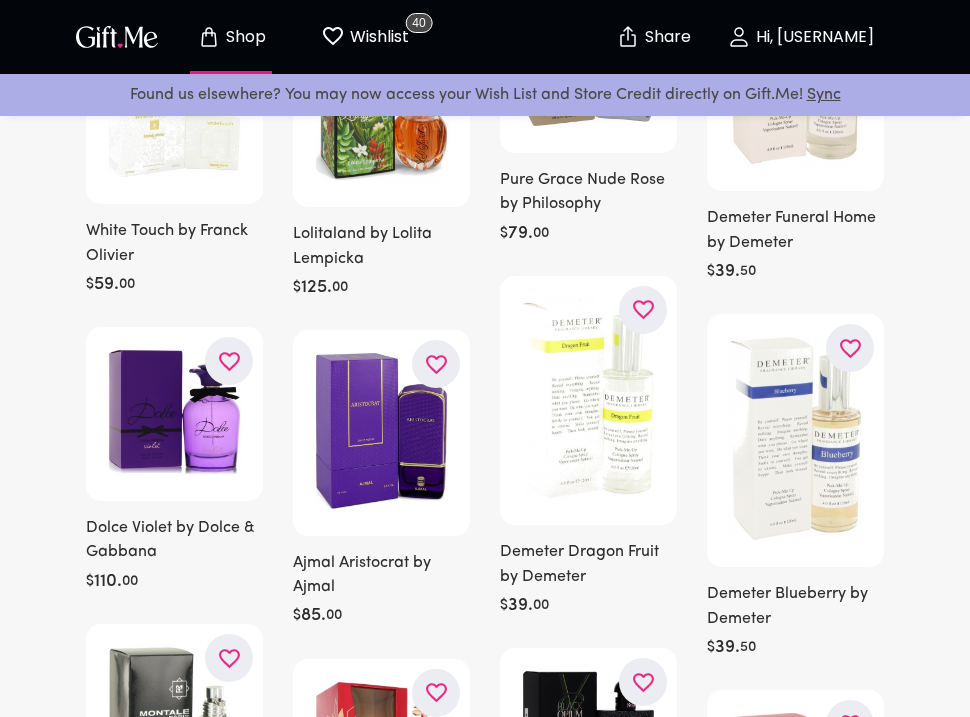 click 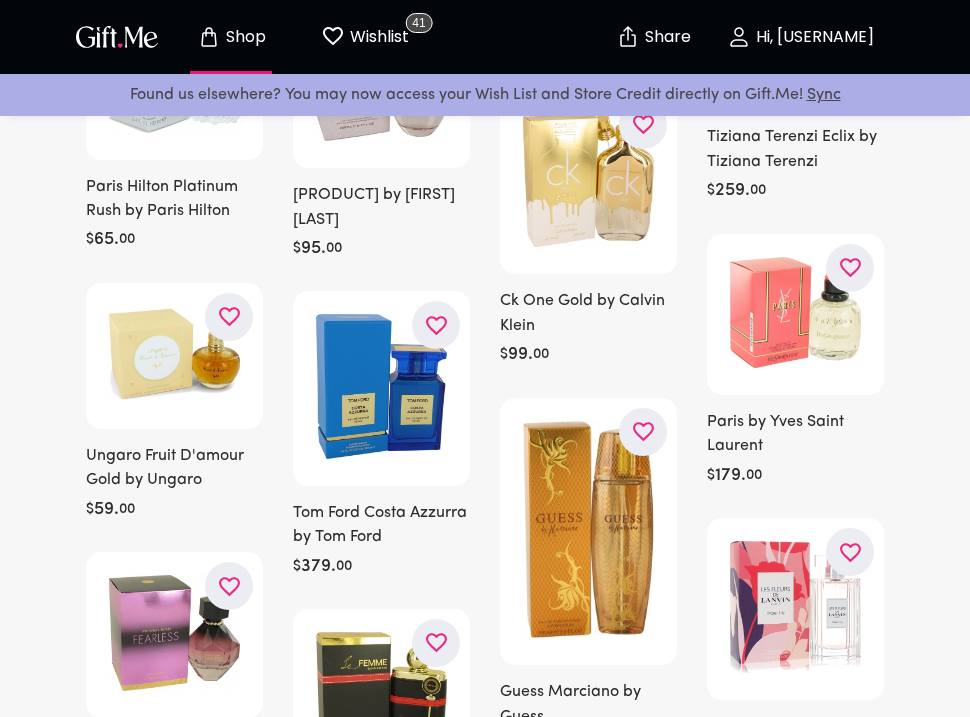 scroll, scrollTop: 17583, scrollLeft: 0, axis: vertical 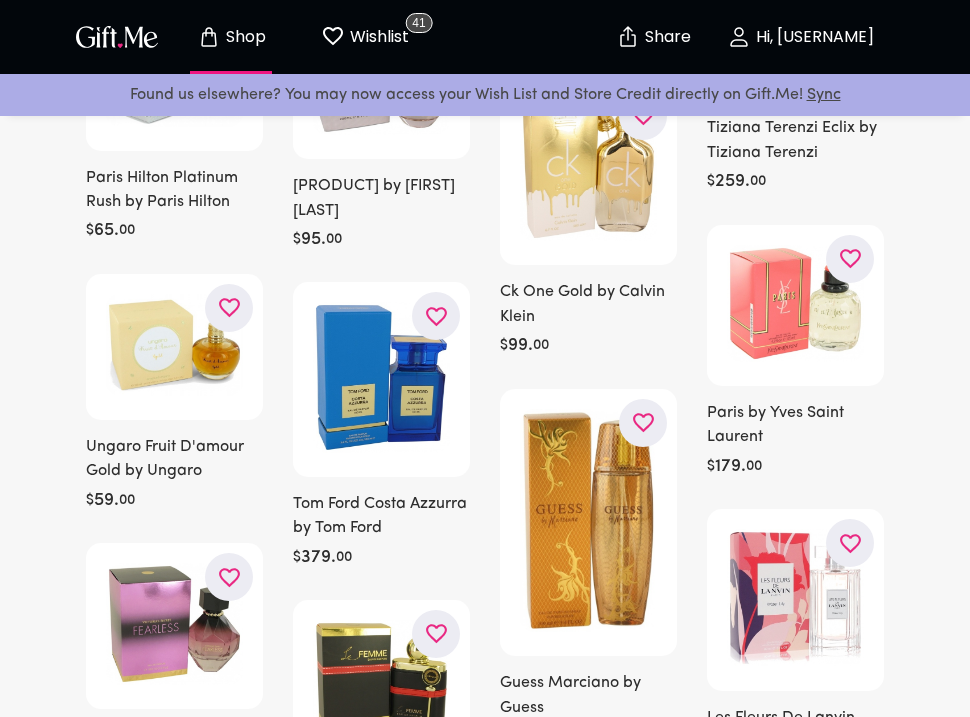 click at bounding box center [795, 303] 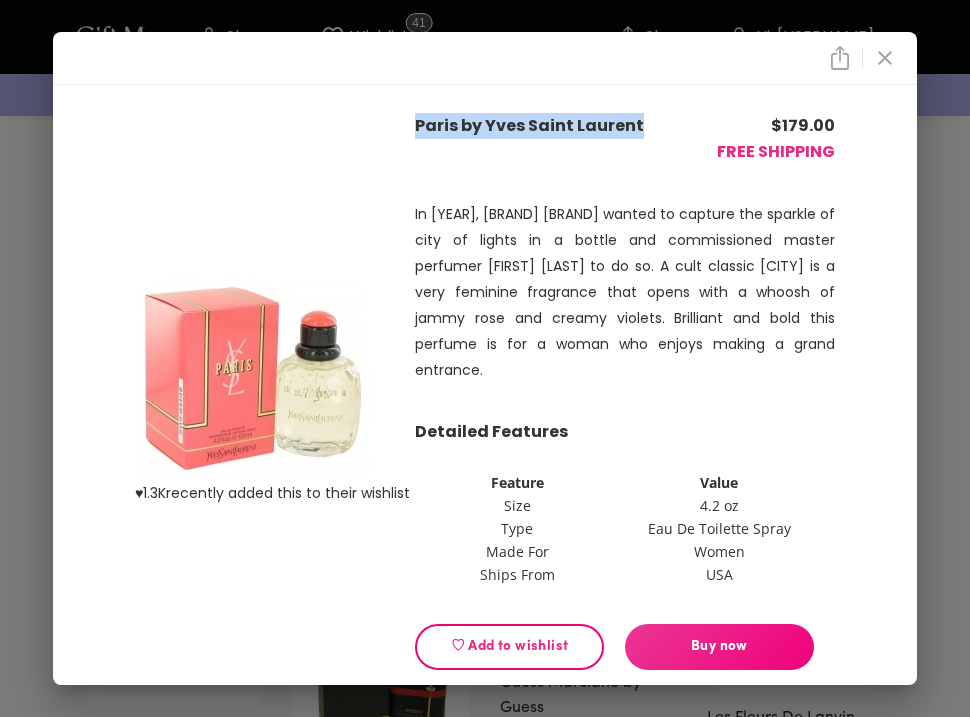 drag, startPoint x: 419, startPoint y: 132, endPoint x: 673, endPoint y: 137, distance: 254.04921 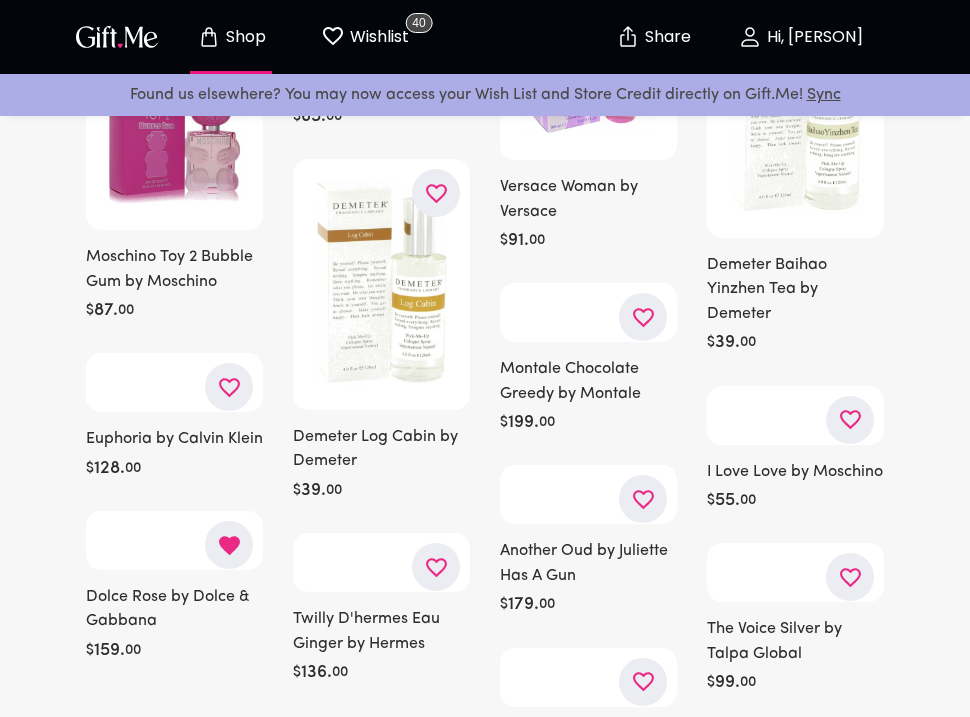 scroll, scrollTop: 6760, scrollLeft: 0, axis: vertical 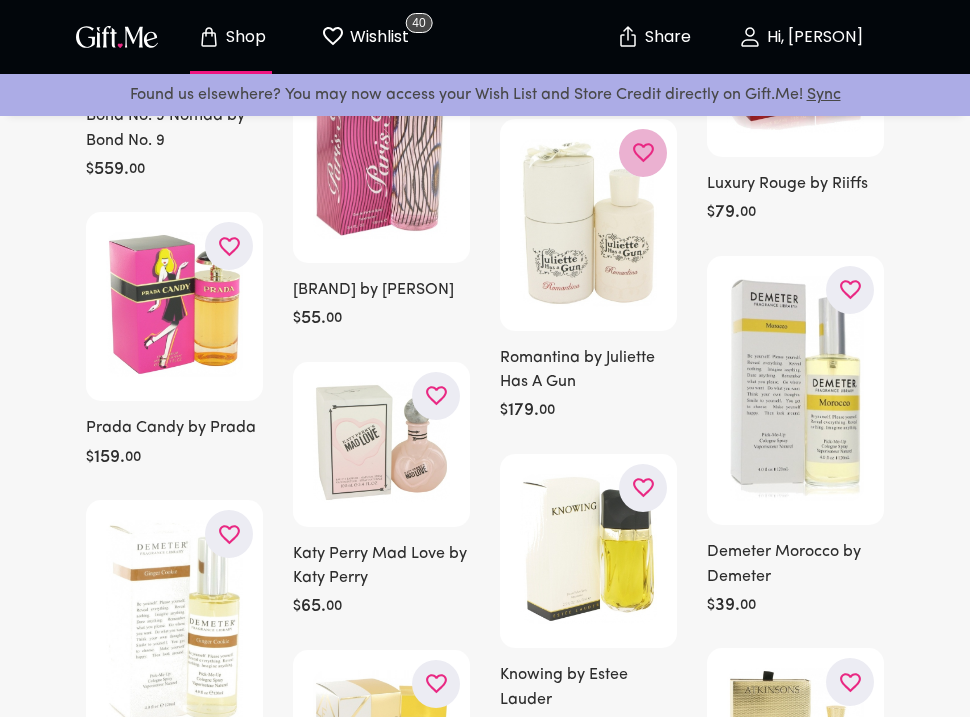 click 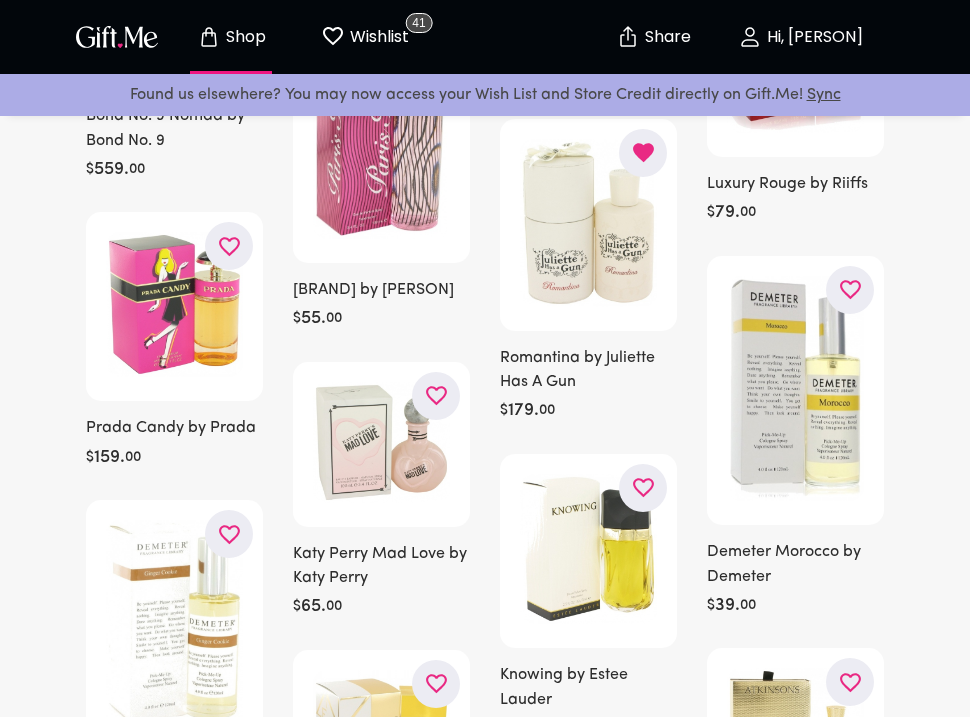 click 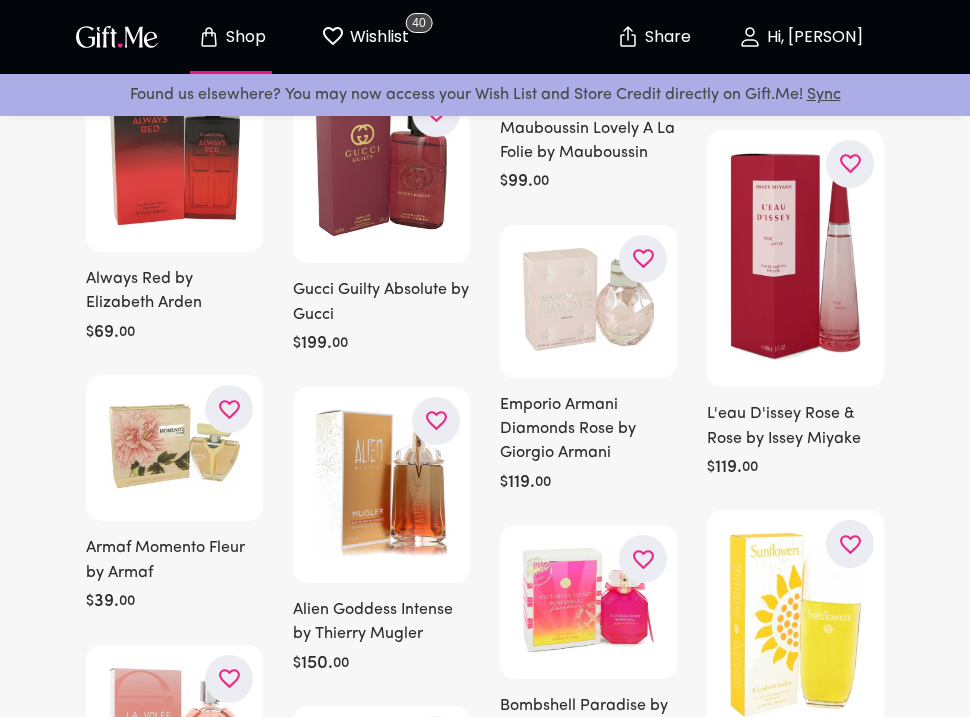 scroll, scrollTop: 7579, scrollLeft: 0, axis: vertical 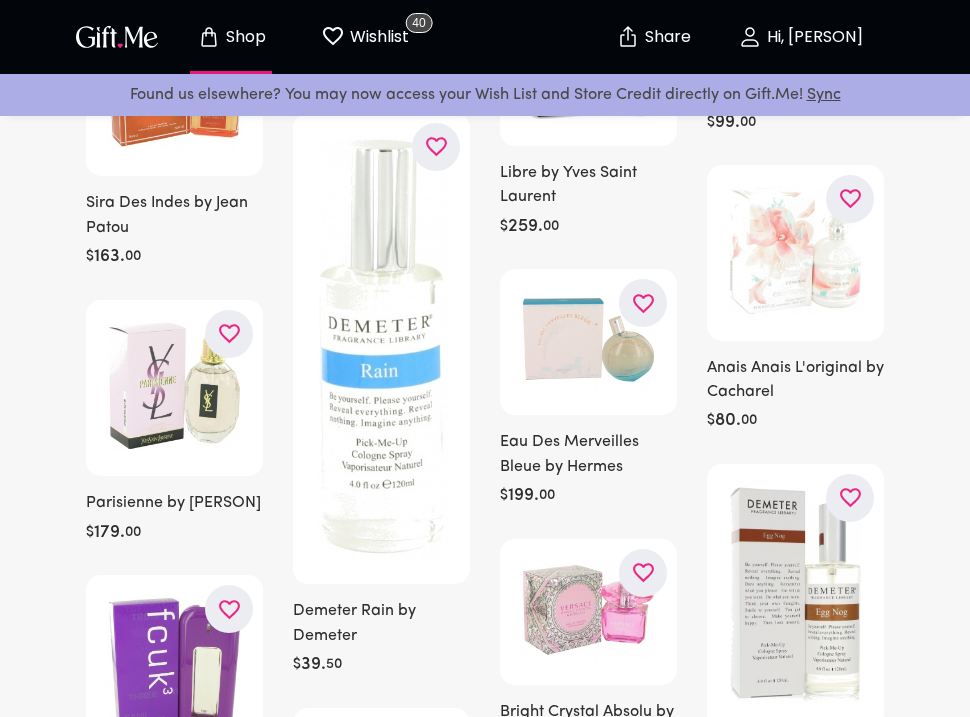 click at bounding box center (229, 334) 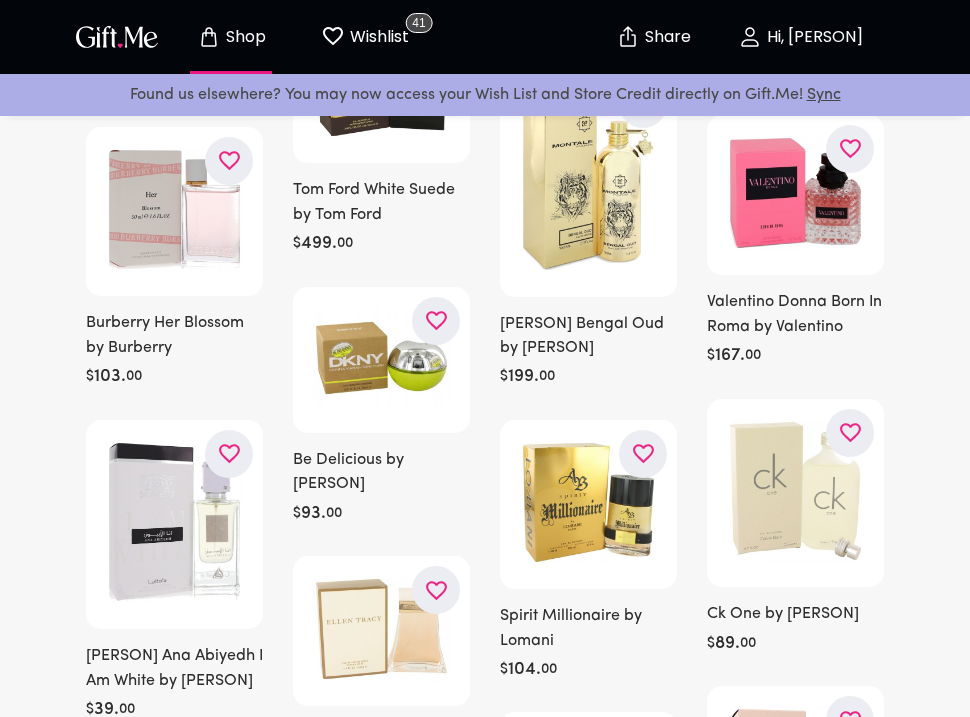 scroll, scrollTop: 22259, scrollLeft: 0, axis: vertical 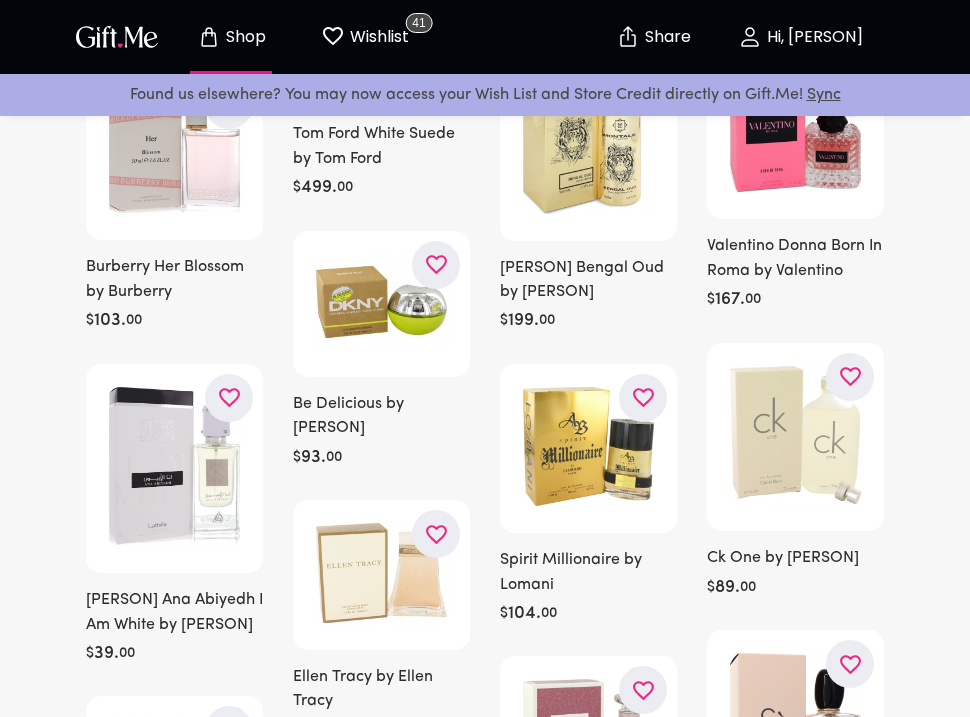 click at bounding box center [174, 154] 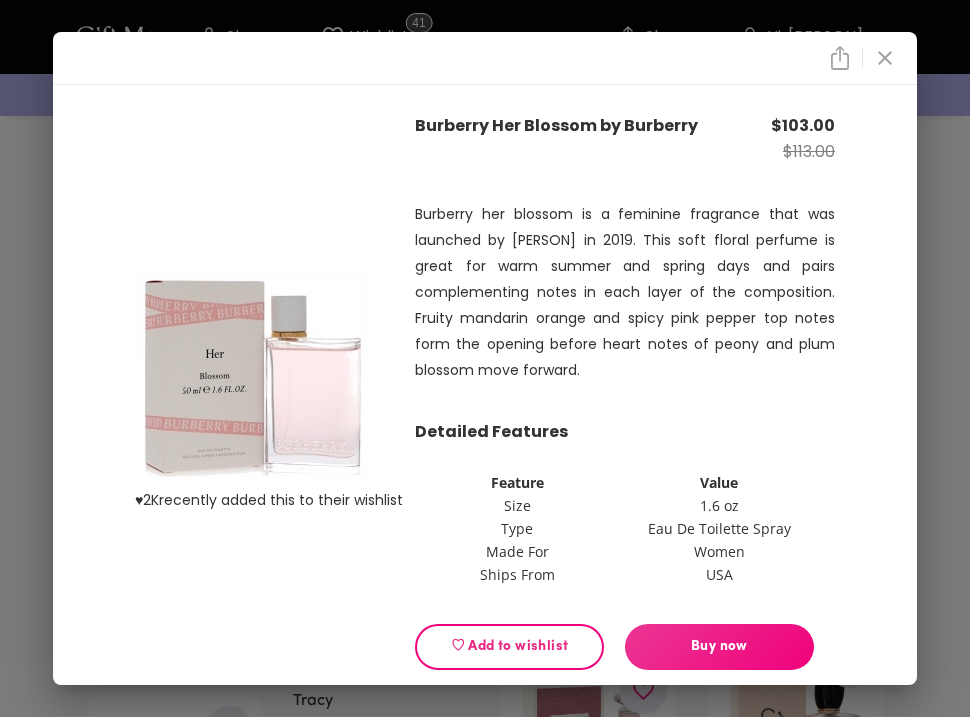 click 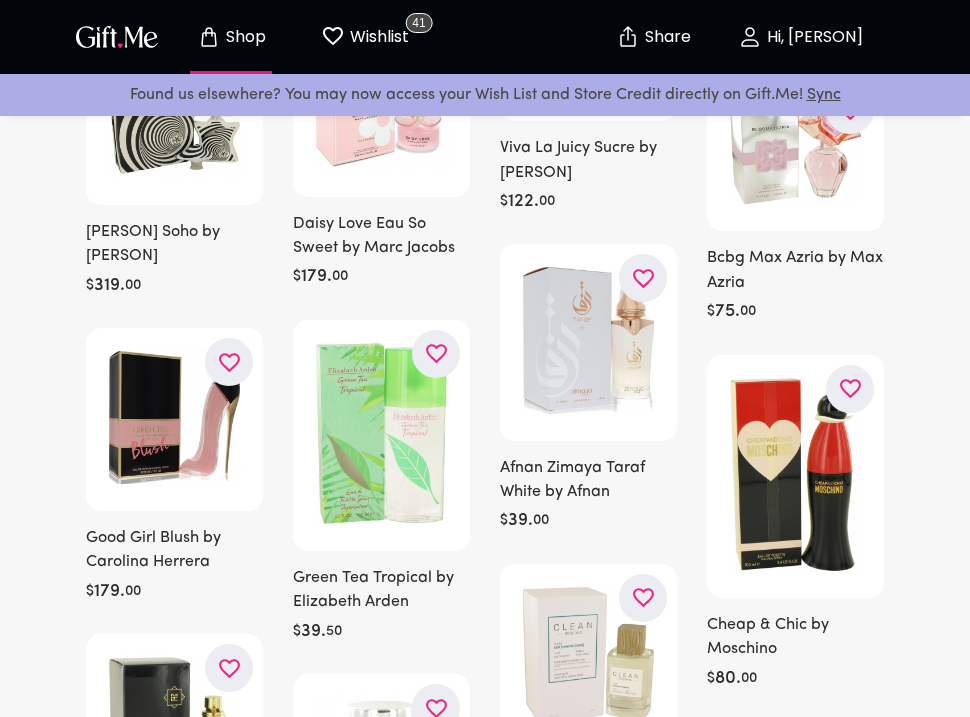 scroll, scrollTop: 29897, scrollLeft: 0, axis: vertical 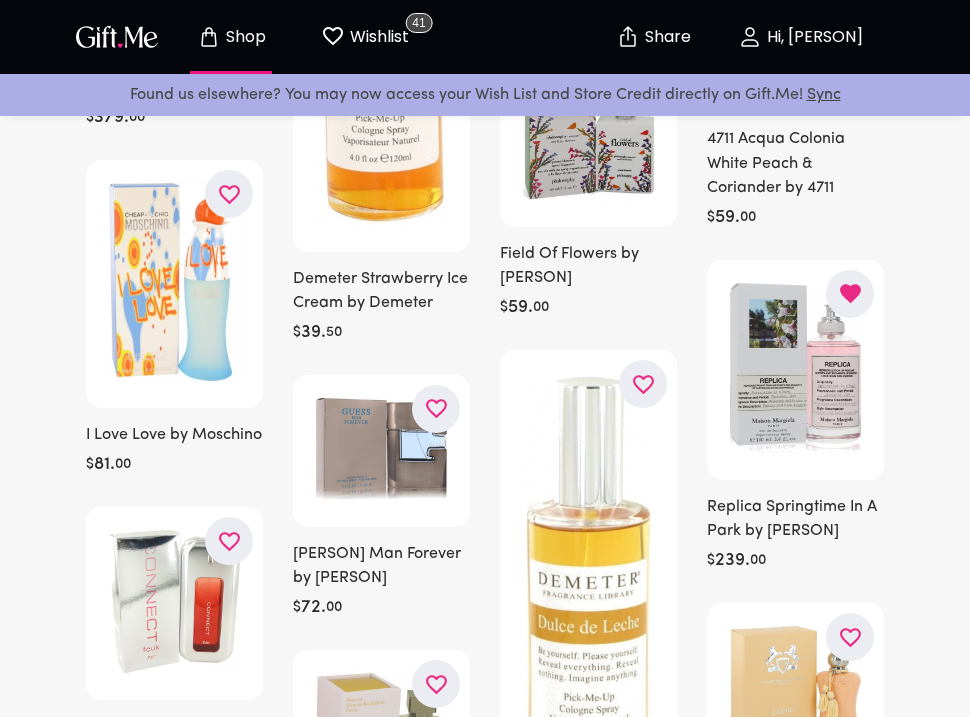 click at bounding box center (588, 140) 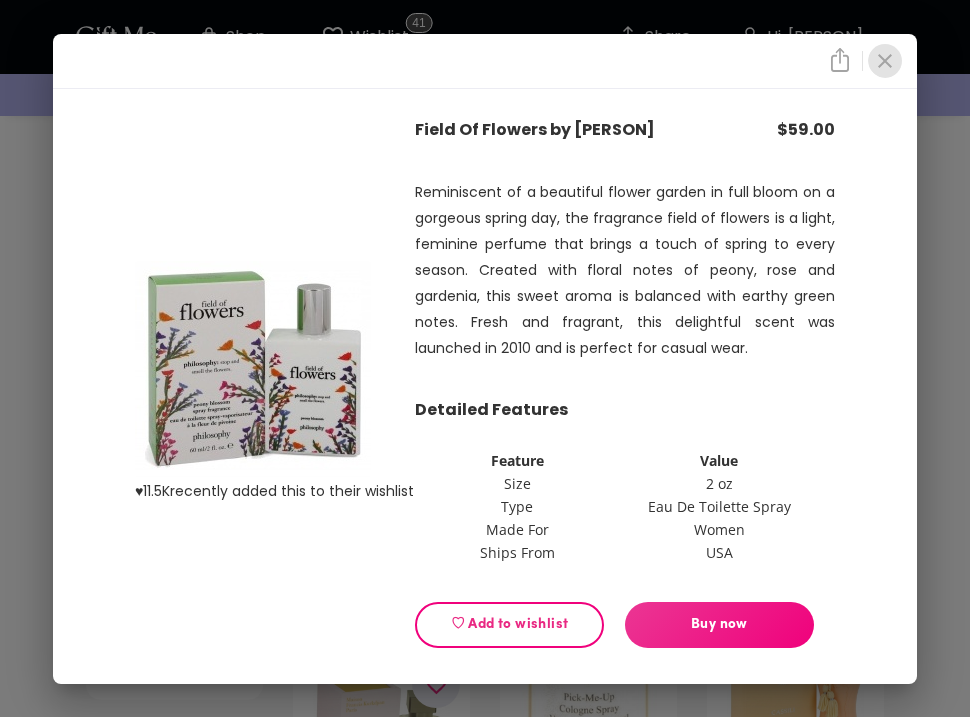 click 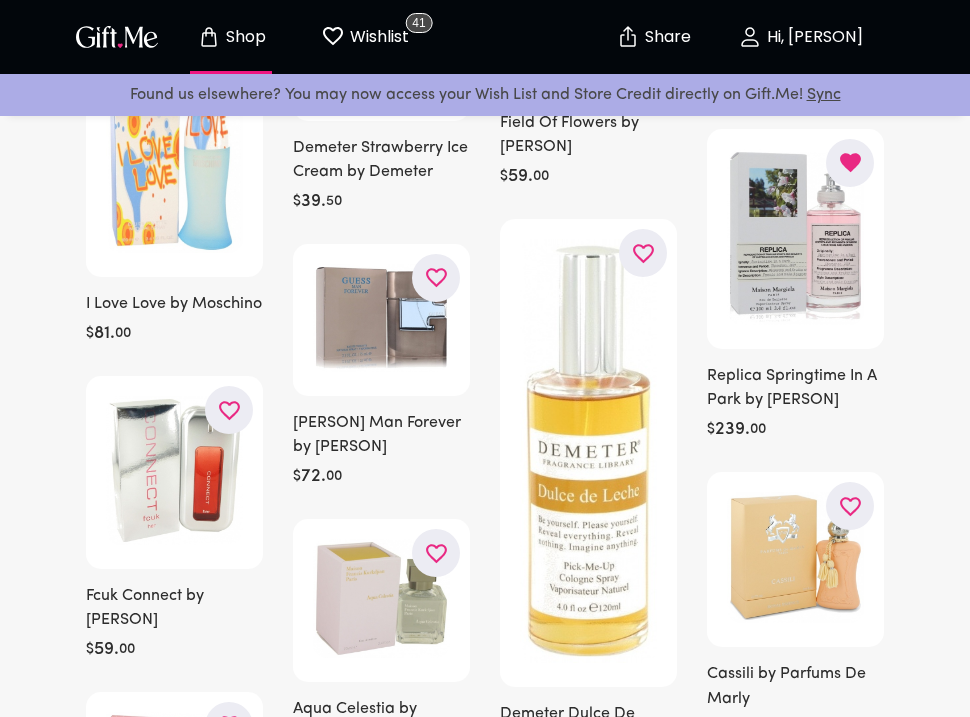 scroll, scrollTop: 30029, scrollLeft: 0, axis: vertical 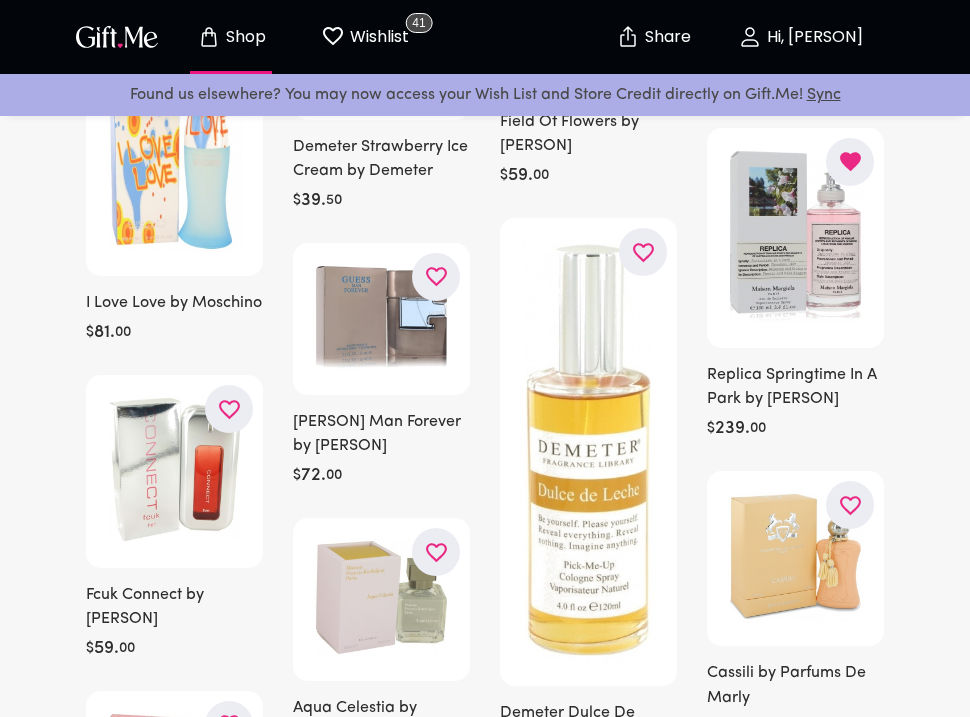 click at bounding box center (795, 236) 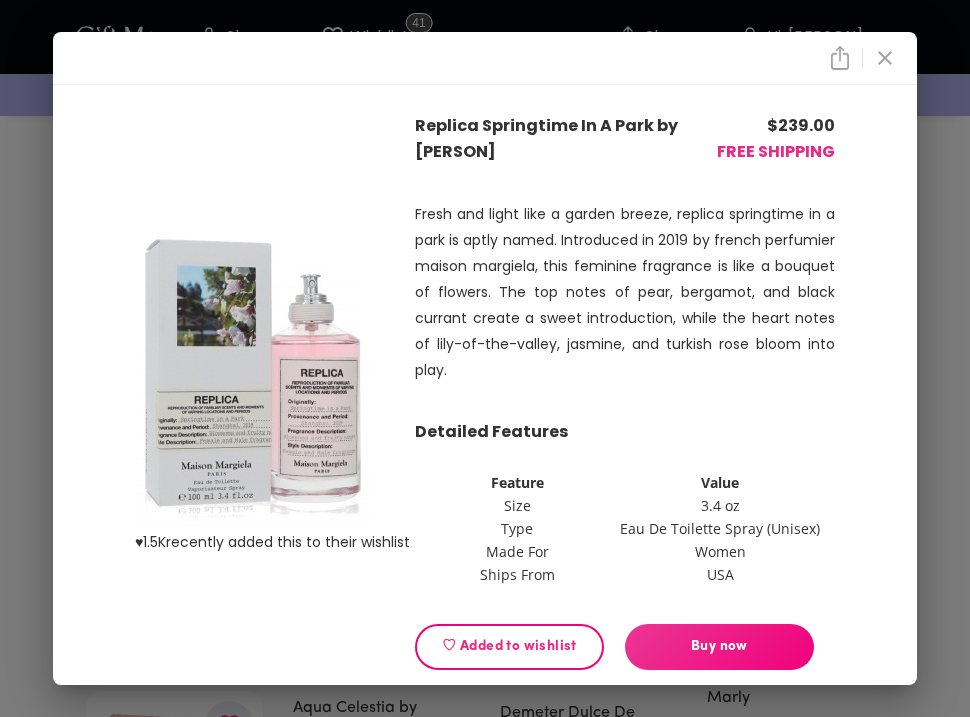 drag, startPoint x: 560, startPoint y: 154, endPoint x: 412, endPoint y: 104, distance: 156.2178 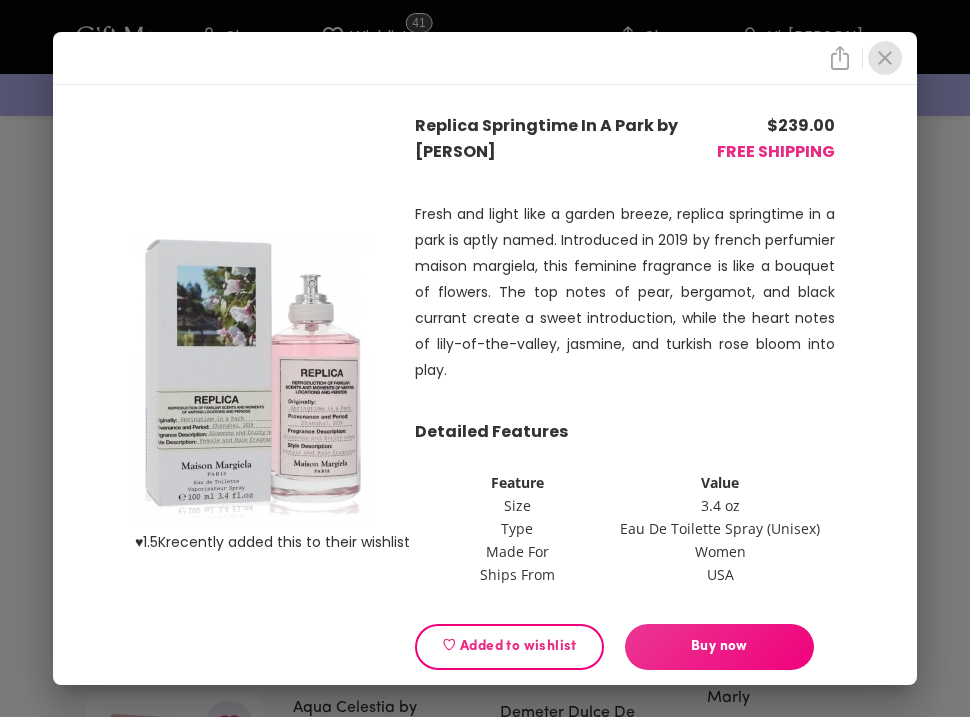 click 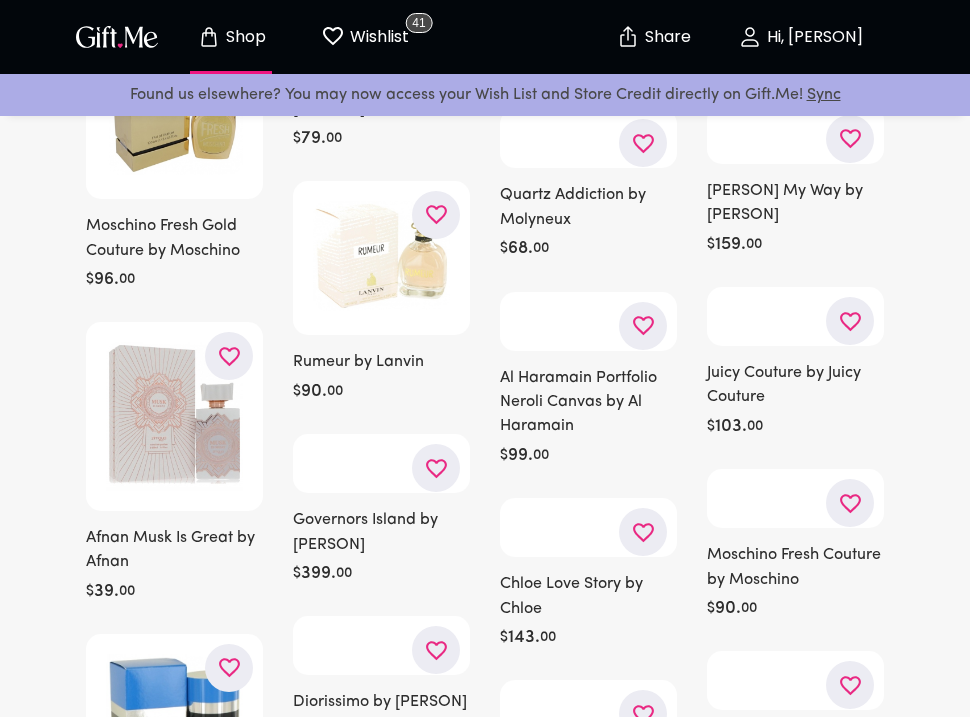scroll, scrollTop: 31707, scrollLeft: 0, axis: vertical 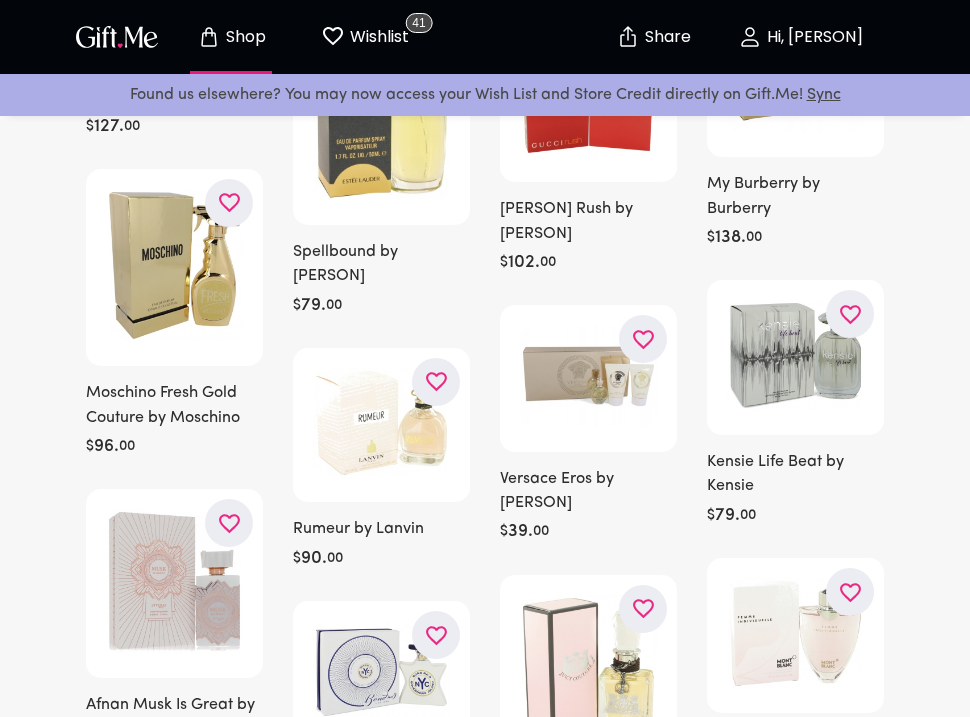 click 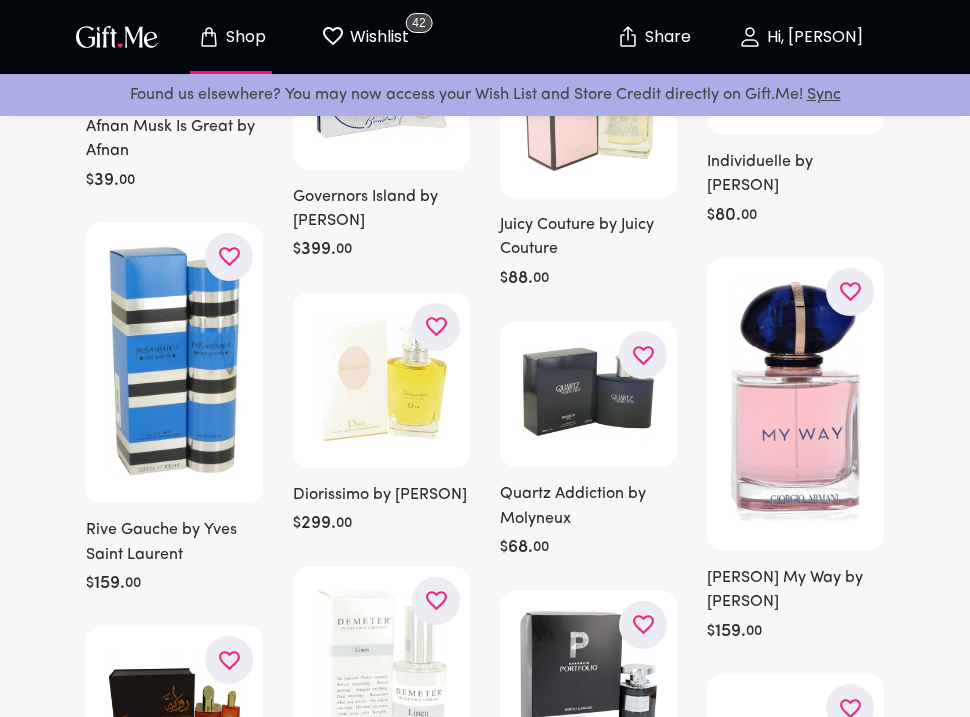 scroll, scrollTop: 32410, scrollLeft: 0, axis: vertical 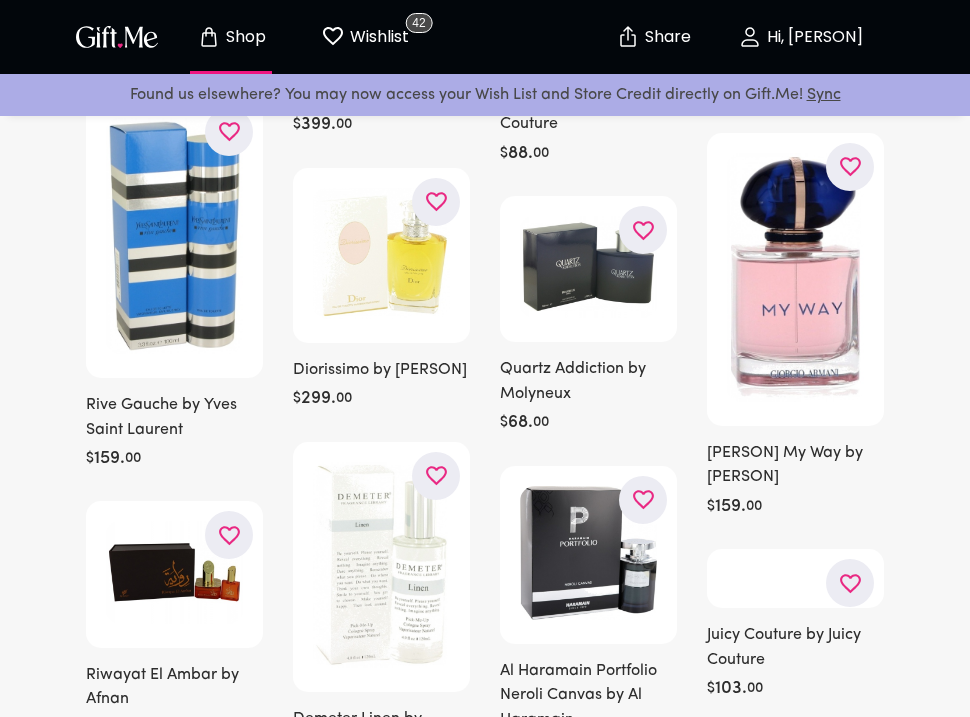click on "Prada Paradoxe by Prada $ 199 . 00 Perry Ellis 18 Intense by Perry Ellis $ 50 . 00 Star Wars Stormtrooper 3d by Disney $ 39 . 00 Flora Gorgeous Magnolia by Gucci $ 199 . 00 Replica Beachwalk by Maison Margiela $ 239 . 00 Lattafa Pride Ansaam Gold by Lattafa $ 119 . 00 Ariana Grande Cloud by Ariana Grande $ 39 . 00 Demeter Green Tea by Demeter $ 39 . 50 Daisy Love by Marc Jacobs $ 119 . 00 Coach Legacy by Coach $ 183 . 00 Mancera Roses & Chocolate by Mancera $ 179 . 00 Prada Paradoxe Intense by Prada $ 247 . 00 Un Jardin Sur Le Toit by Hermes $ 140 . 00 Red Door Revealed by Elizabeth Arden $ 49 . 50 Quartz Blossom by Molyneux $ 99 . 00 Prada La Femme Intense by Prada $ 159 . 00 Delina Exclusif by Parfums De Marly $ 699 . 00 Demeter Espresso by Demeter $ 39 . 00 Montale Roses Musk by Montale $ 170 . 00 Luxury Rouge by Riiffs $ 79 . 00 Demeter Morocco by Demeter $ 39 . 00 Oud Save The Queen by Atkinsons $ 260 . 00 L'eau D'issey Rose & Rose by Issey Miyake $ 119 . 00 Sunflowers by Elizabeth Arden $ 45 . 00 $ 39 ." at bounding box center [780, -15165] 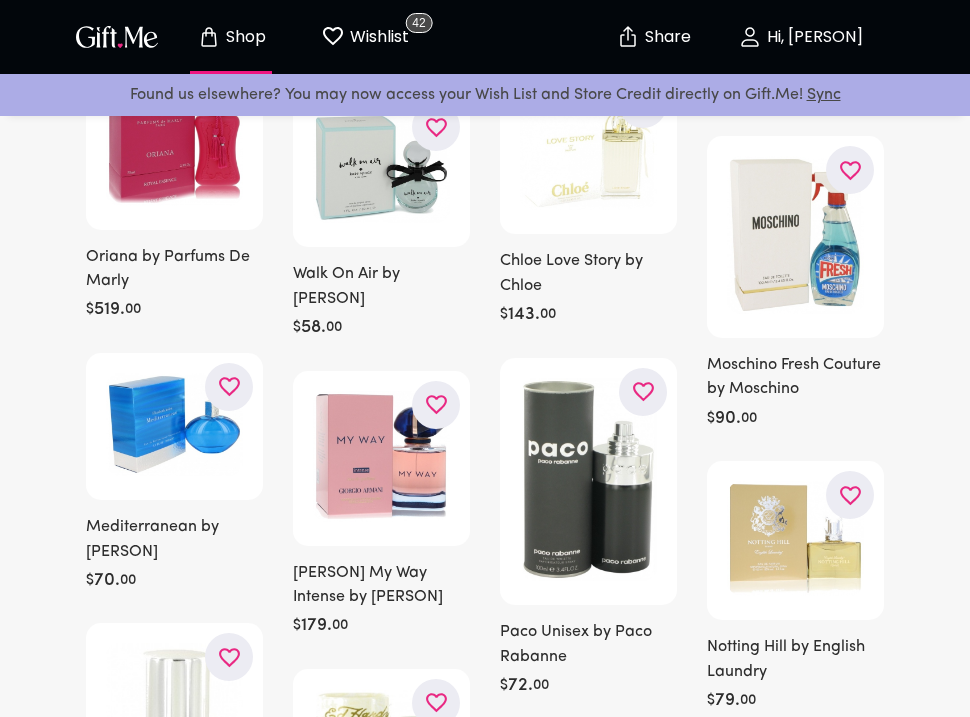 scroll, scrollTop: 33077, scrollLeft: 0, axis: vertical 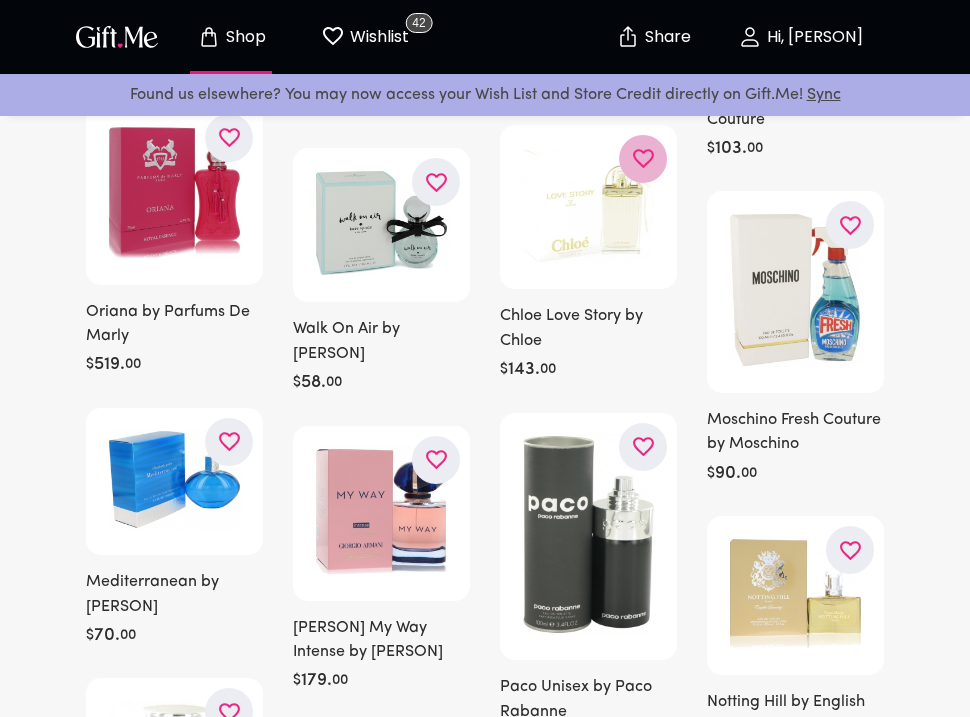 click 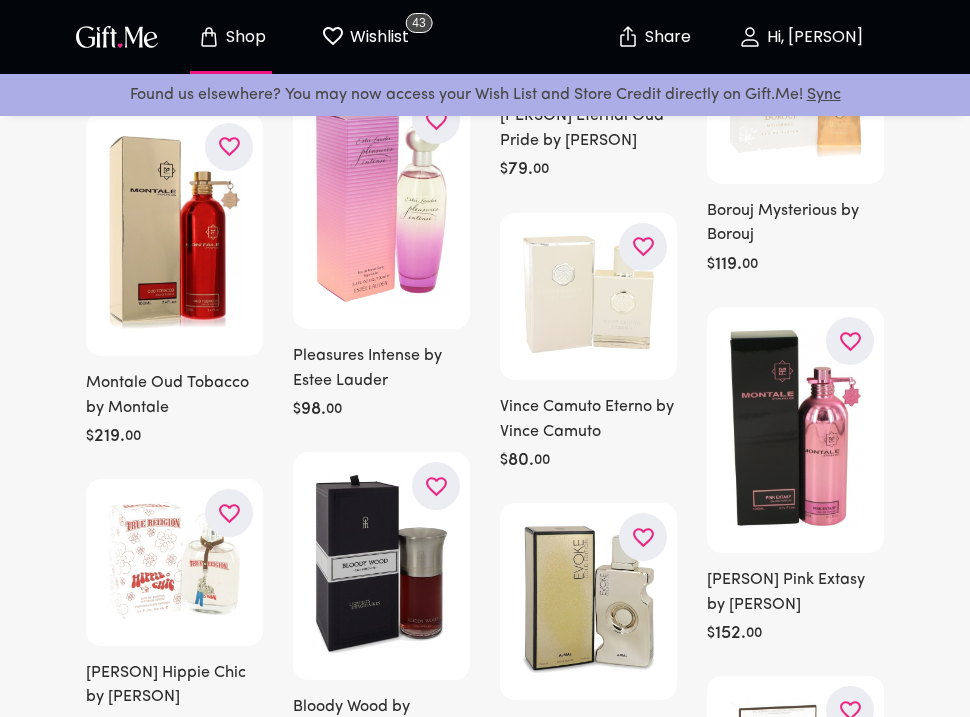 scroll, scrollTop: 35274, scrollLeft: 0, axis: vertical 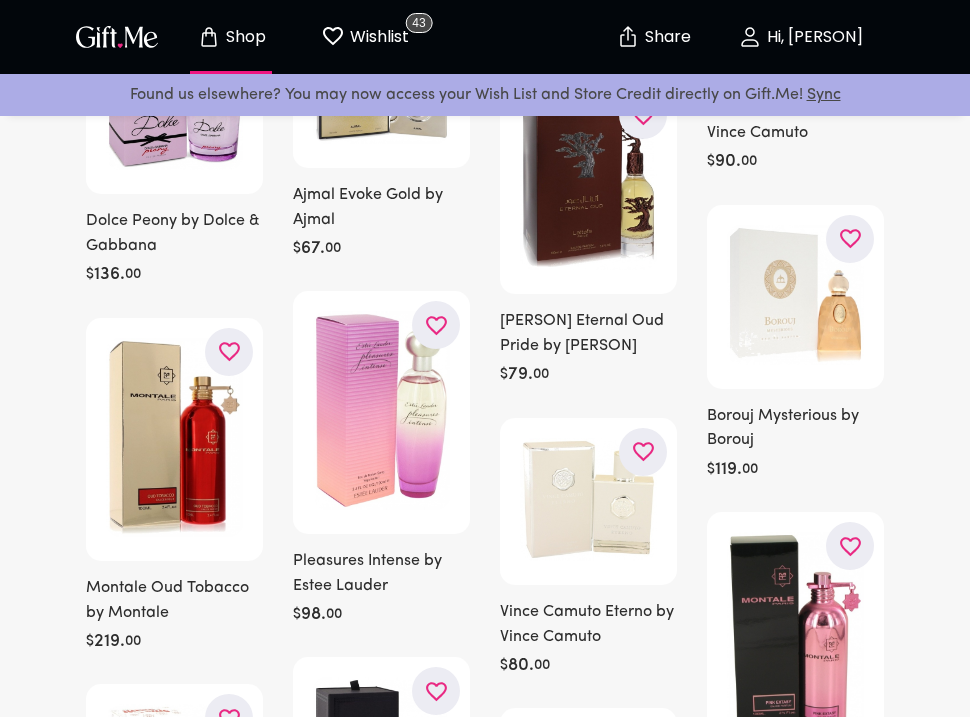 click 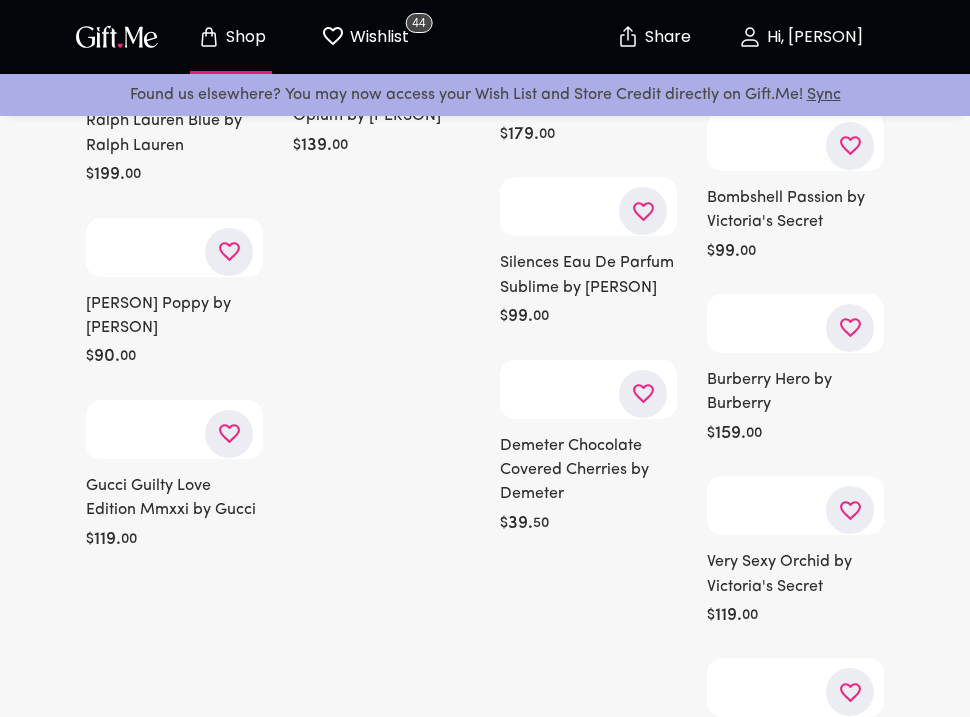 scroll, scrollTop: 46204, scrollLeft: 0, axis: vertical 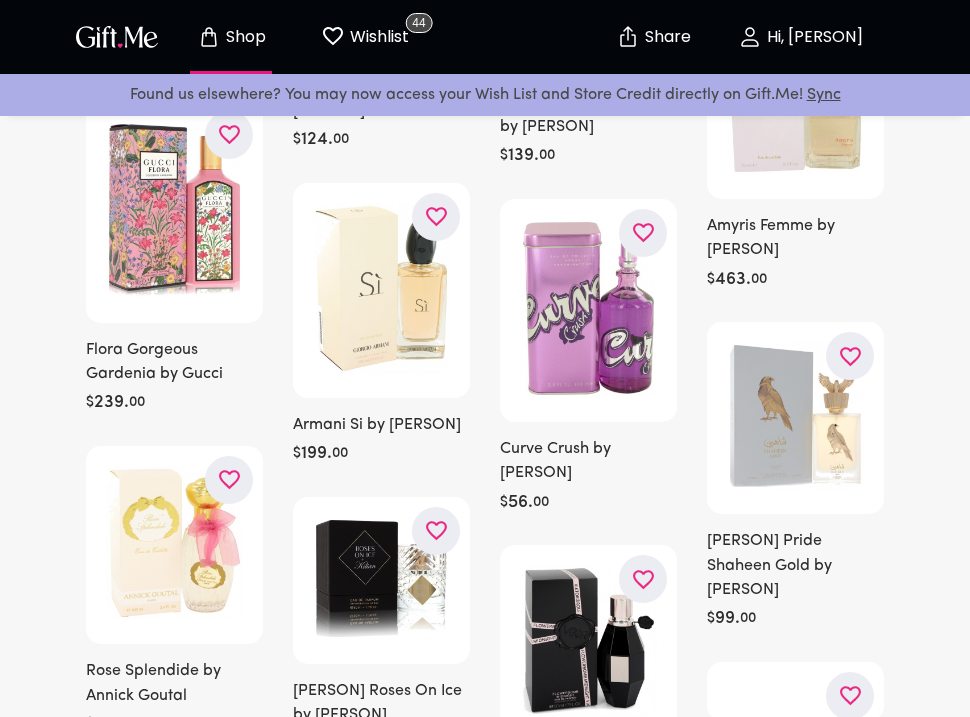 click 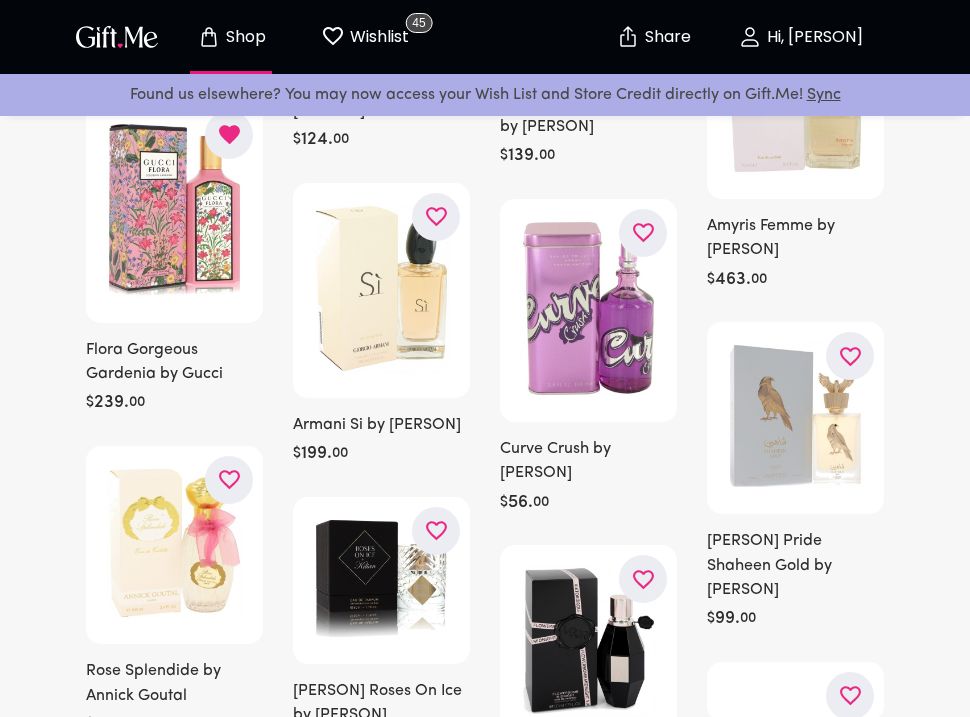 click at bounding box center (174, 210) 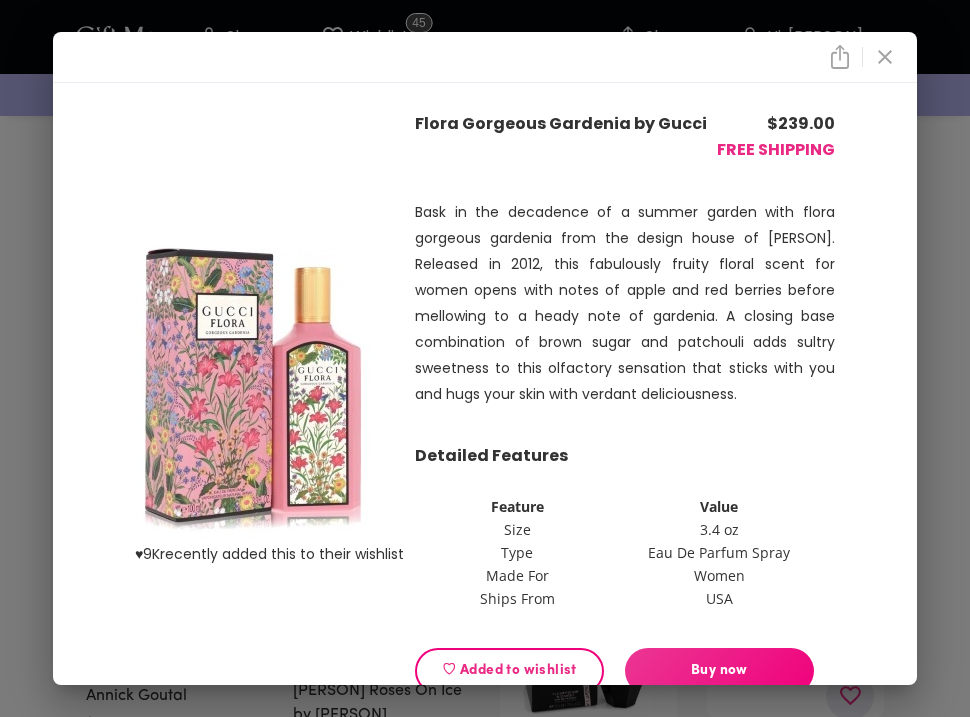 click 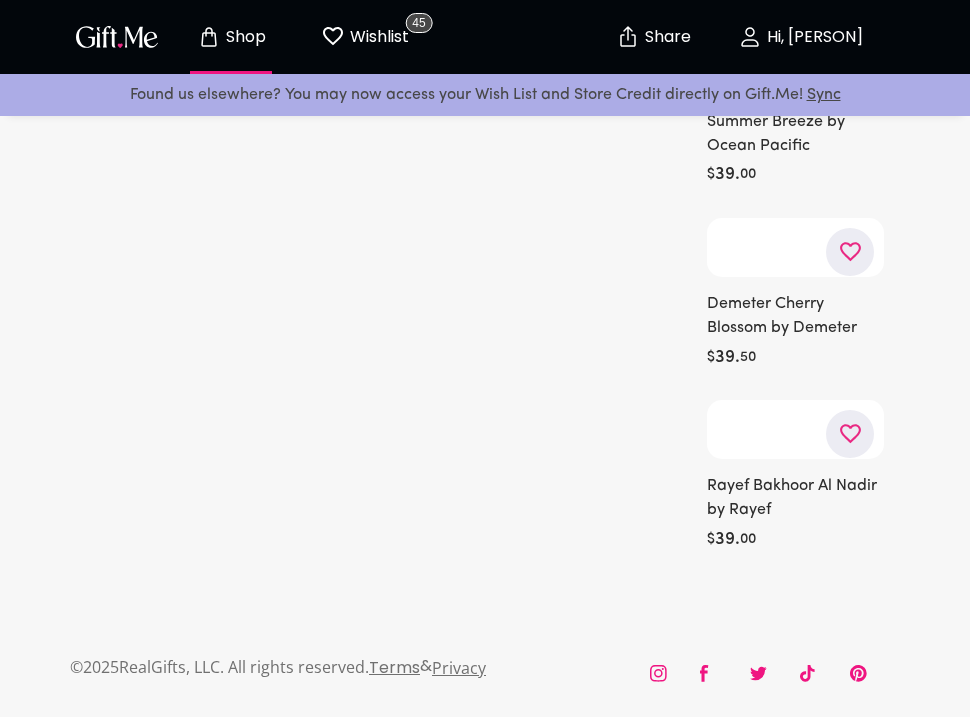 scroll, scrollTop: 51655, scrollLeft: 0, axis: vertical 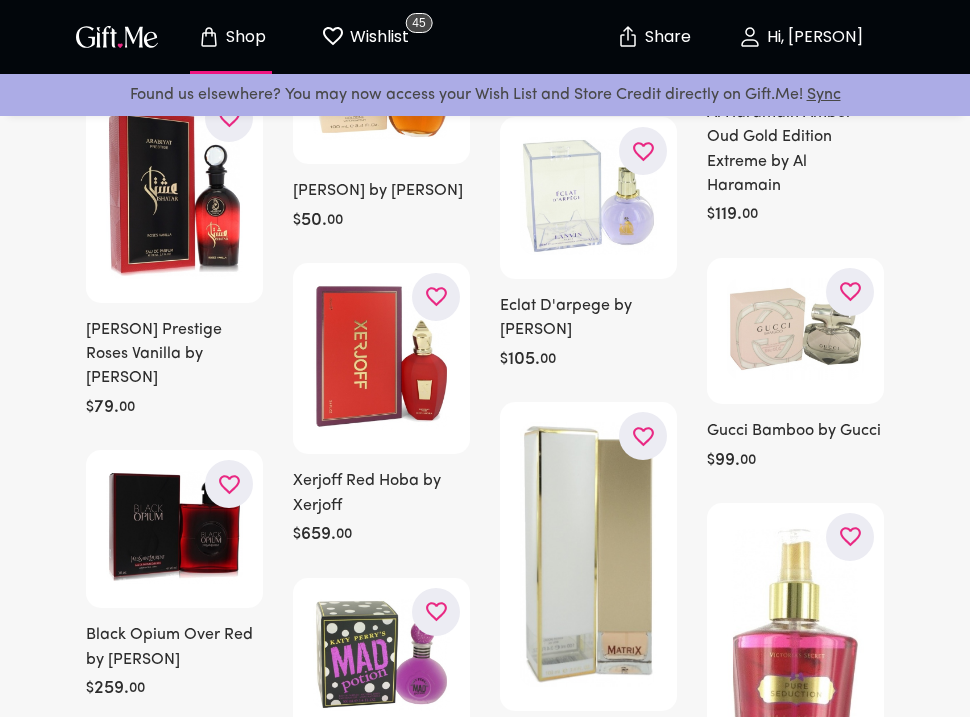 click 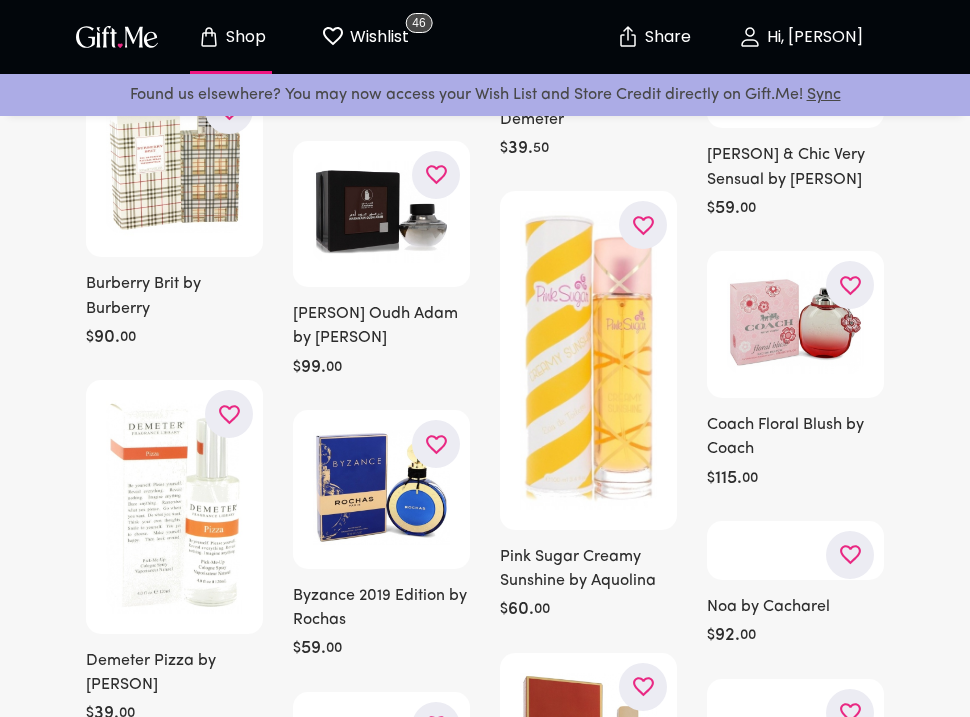 scroll, scrollTop: 53922, scrollLeft: 0, axis: vertical 